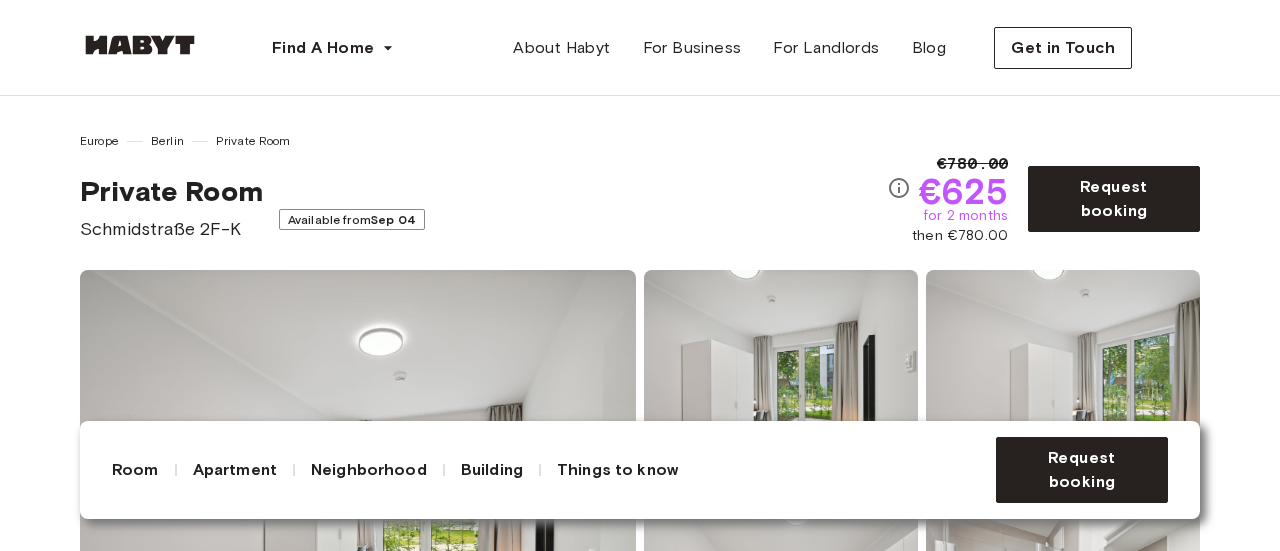 scroll, scrollTop: 0, scrollLeft: 0, axis: both 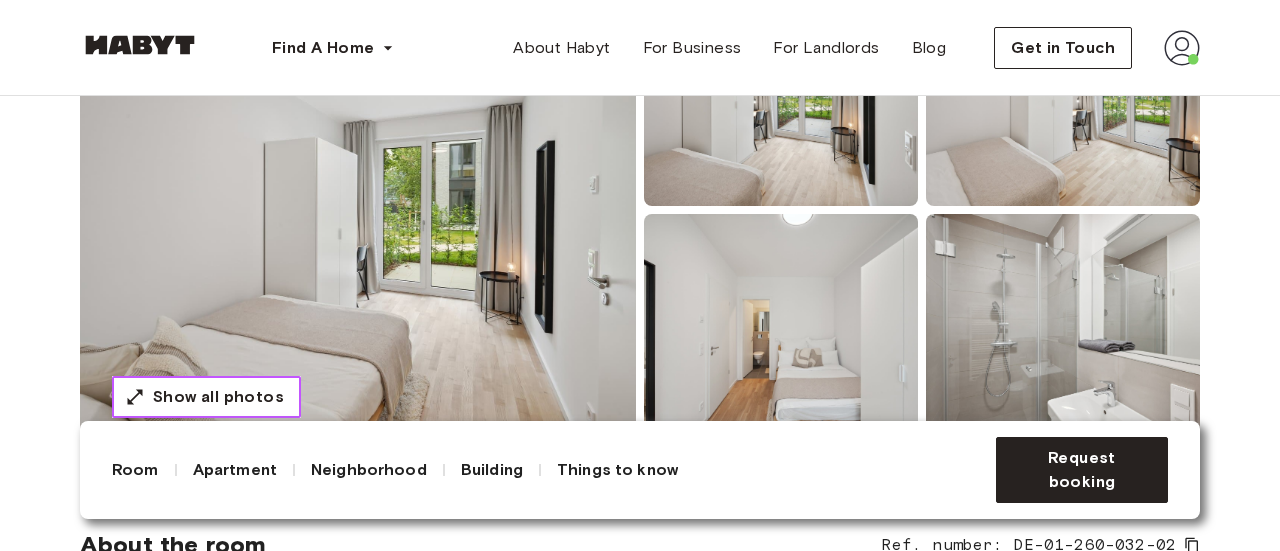 click on "Show all photos" at bounding box center (206, 397) 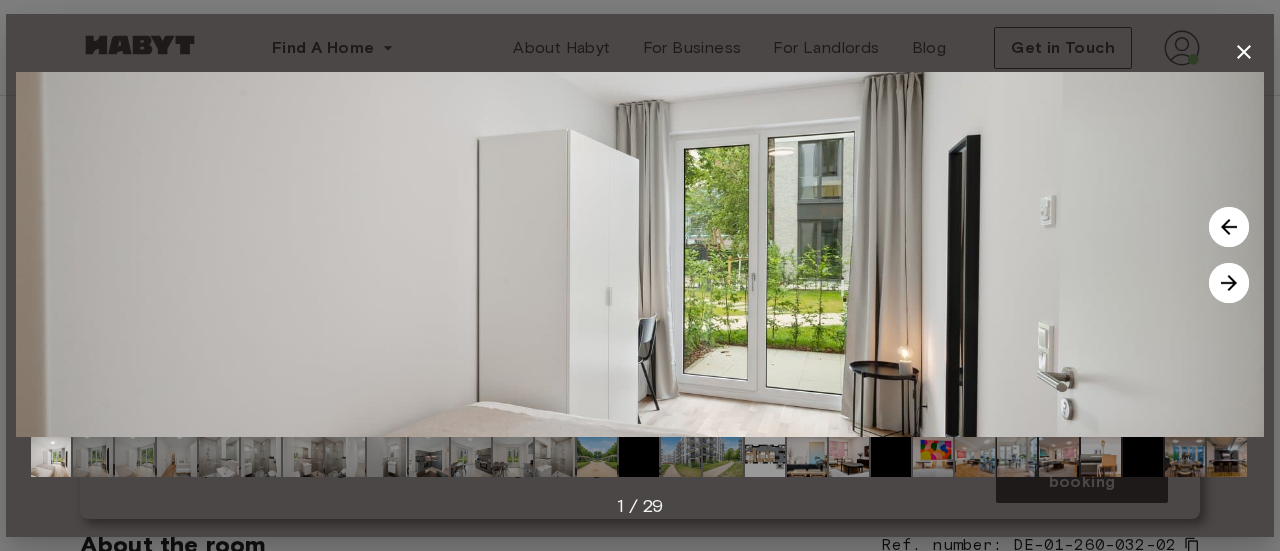 click at bounding box center (1229, 283) 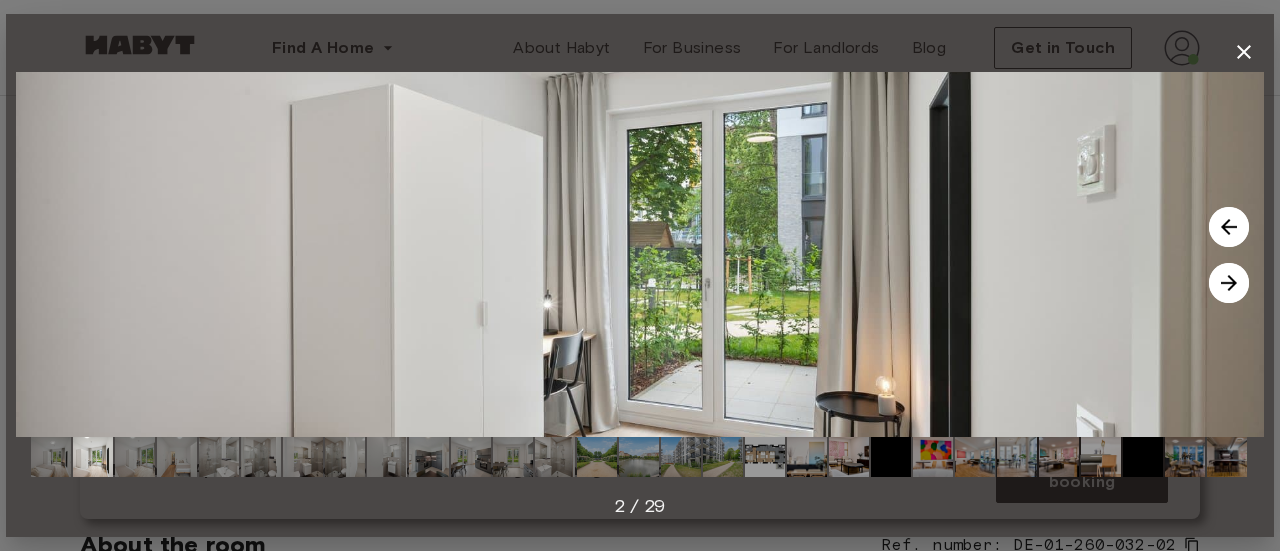 click at bounding box center (1229, 283) 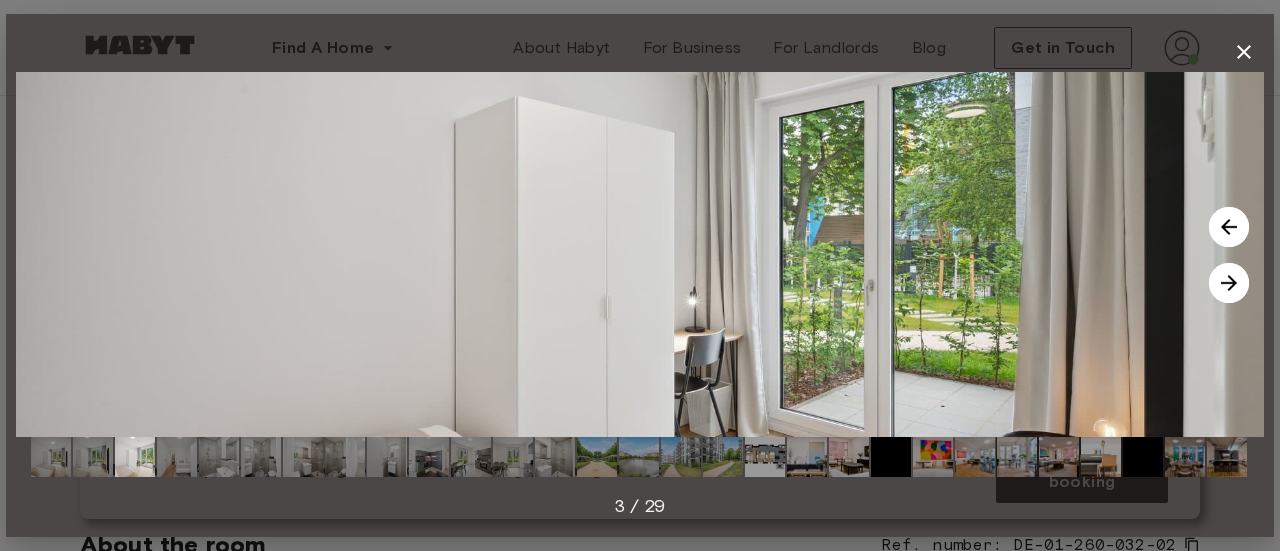 click at bounding box center [1229, 283] 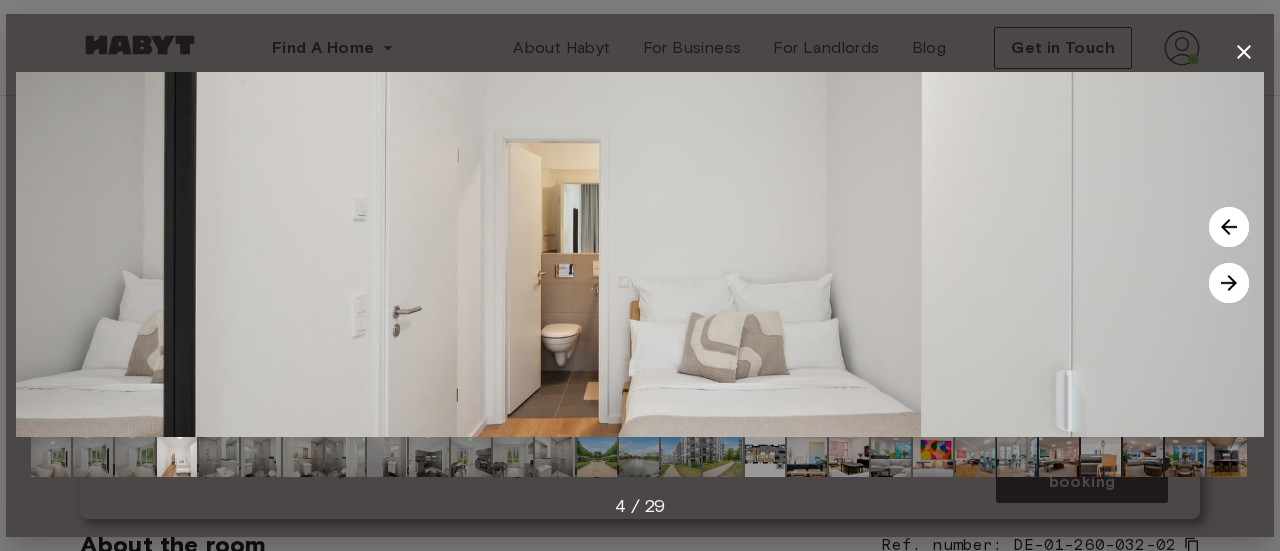 click at bounding box center [1229, 227] 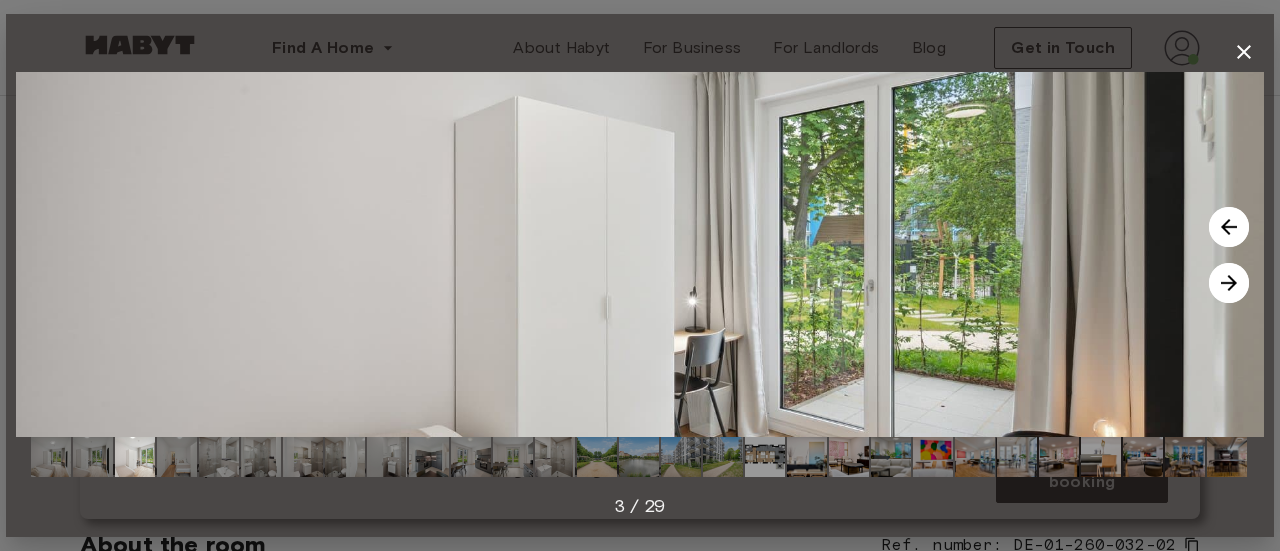 click at bounding box center (1229, 283) 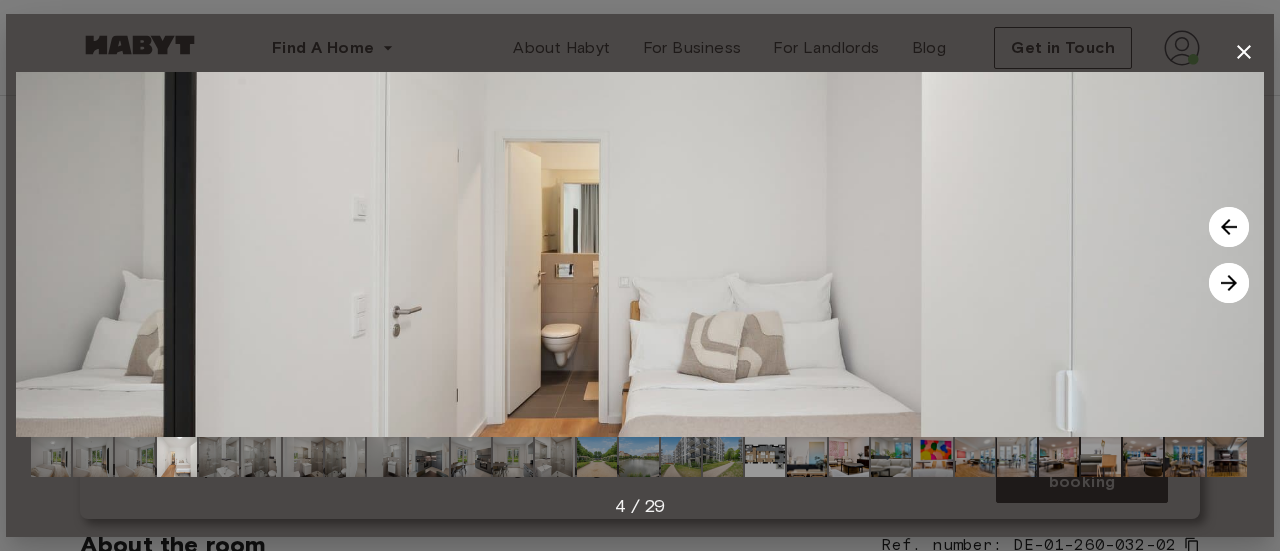 click at bounding box center [1229, 283] 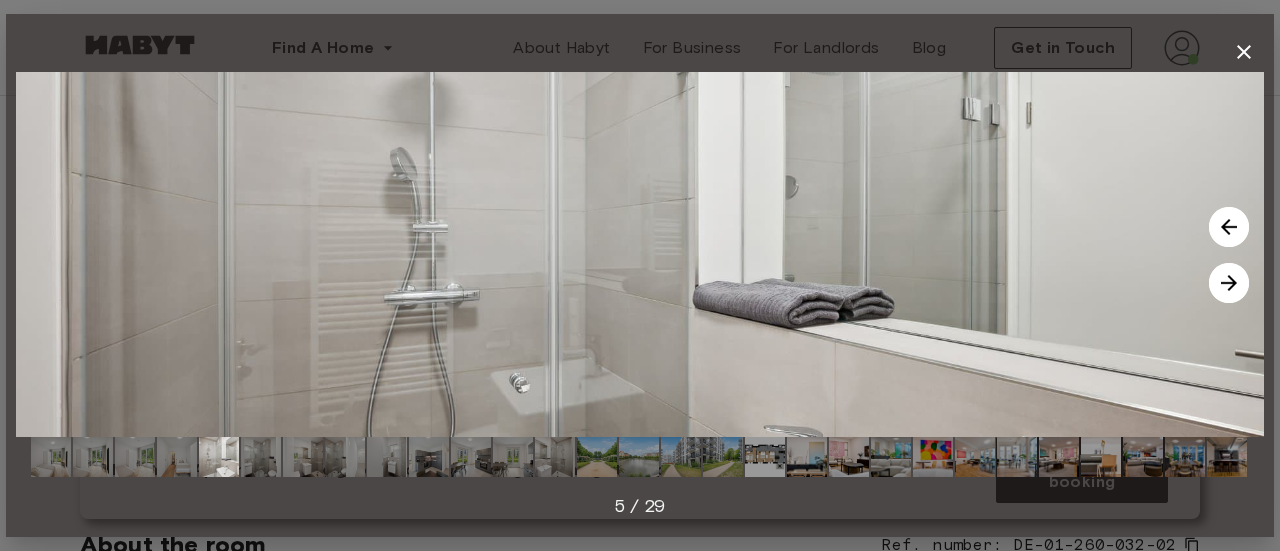 click at bounding box center [1229, 283] 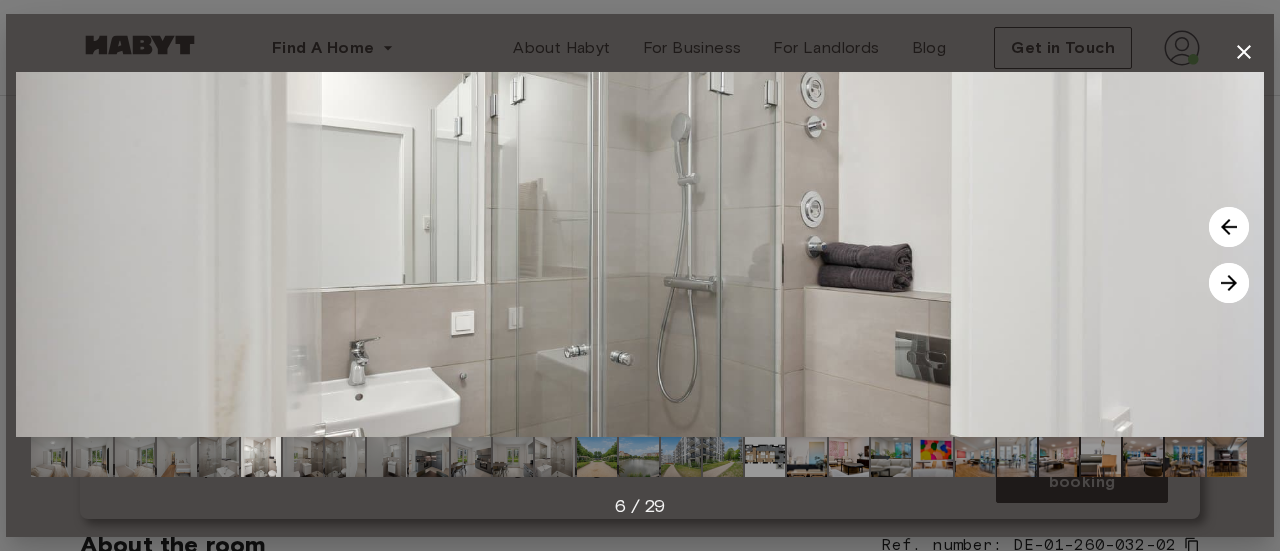click at bounding box center (1229, 283) 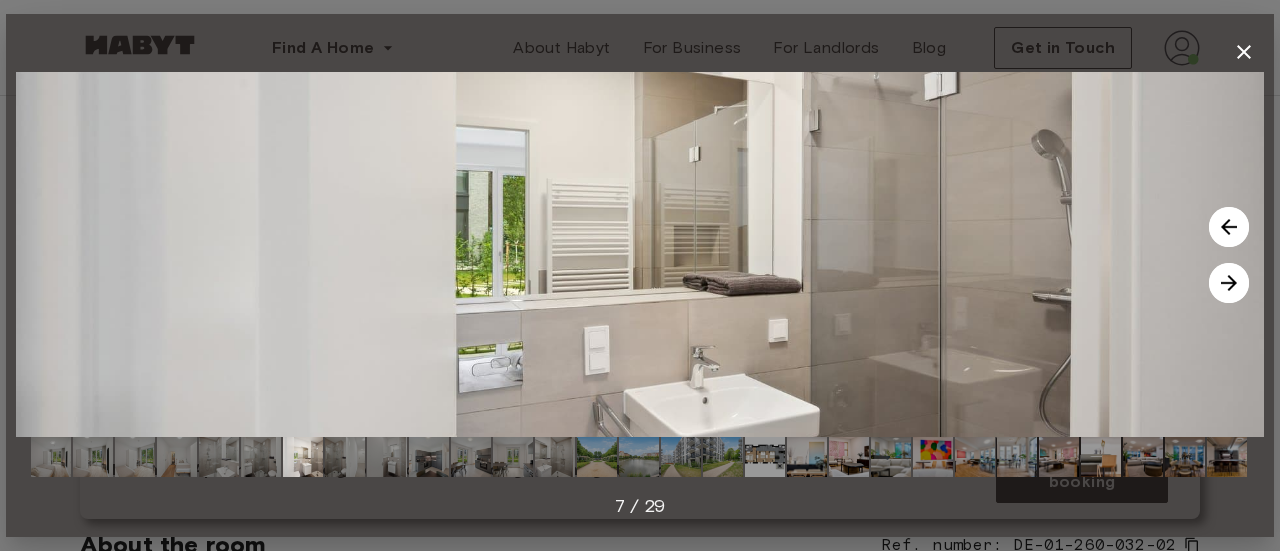 click at bounding box center (1229, 283) 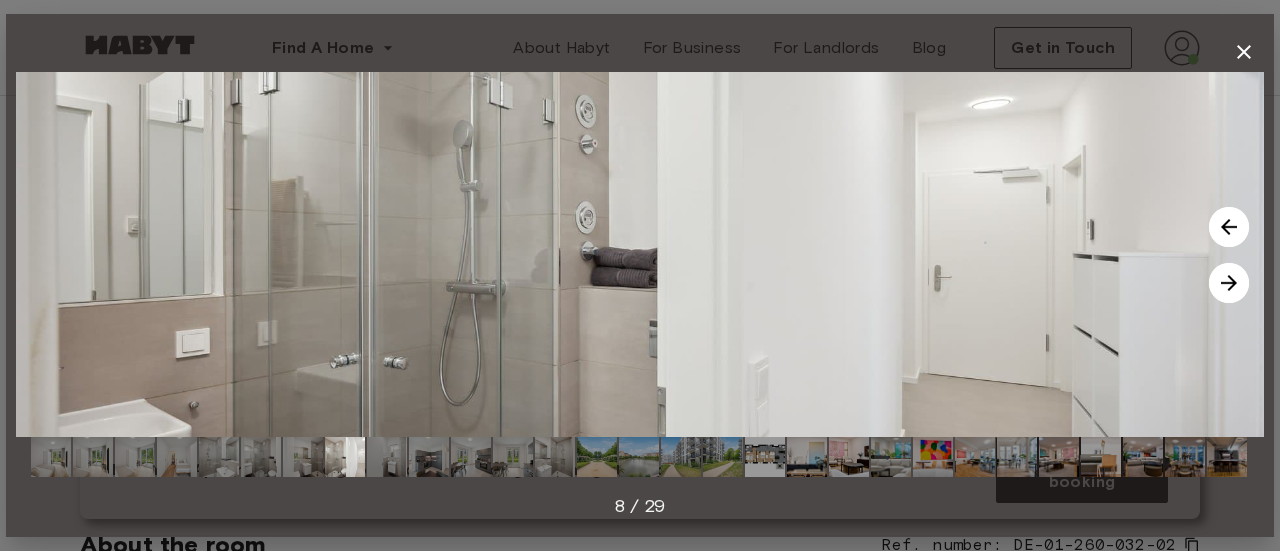 click at bounding box center (1229, 283) 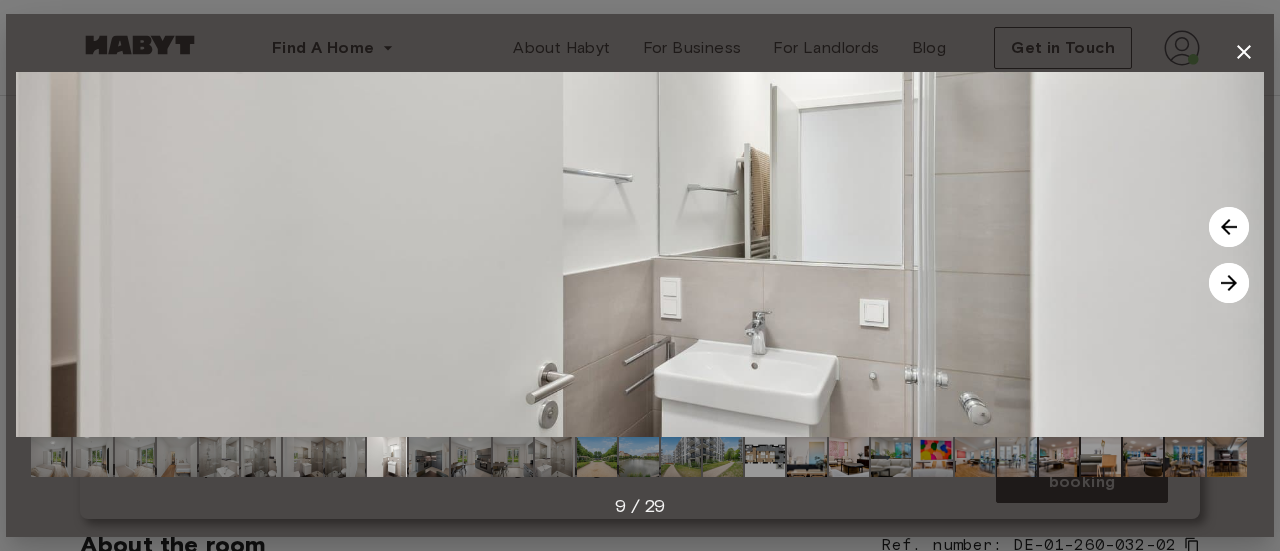 click at bounding box center (1229, 283) 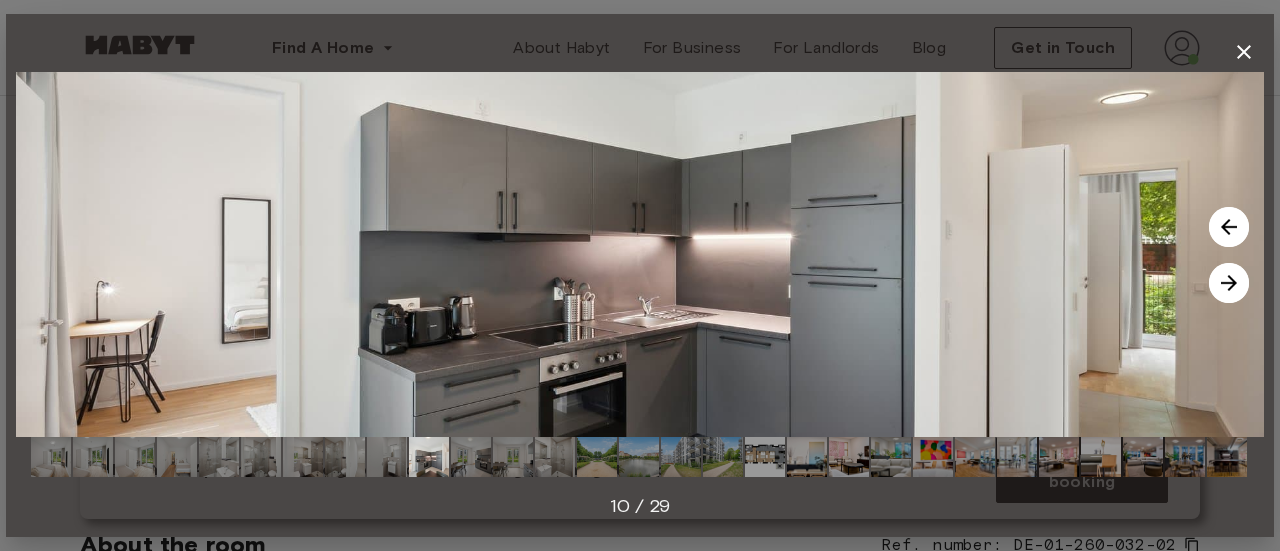 click at bounding box center [1229, 283] 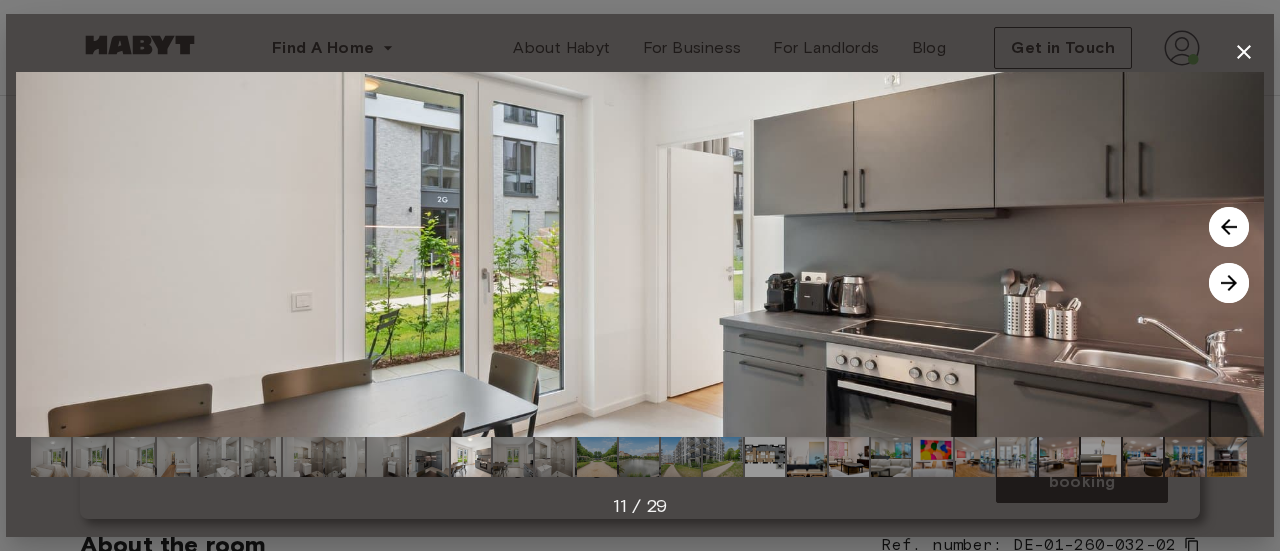 click at bounding box center (1229, 283) 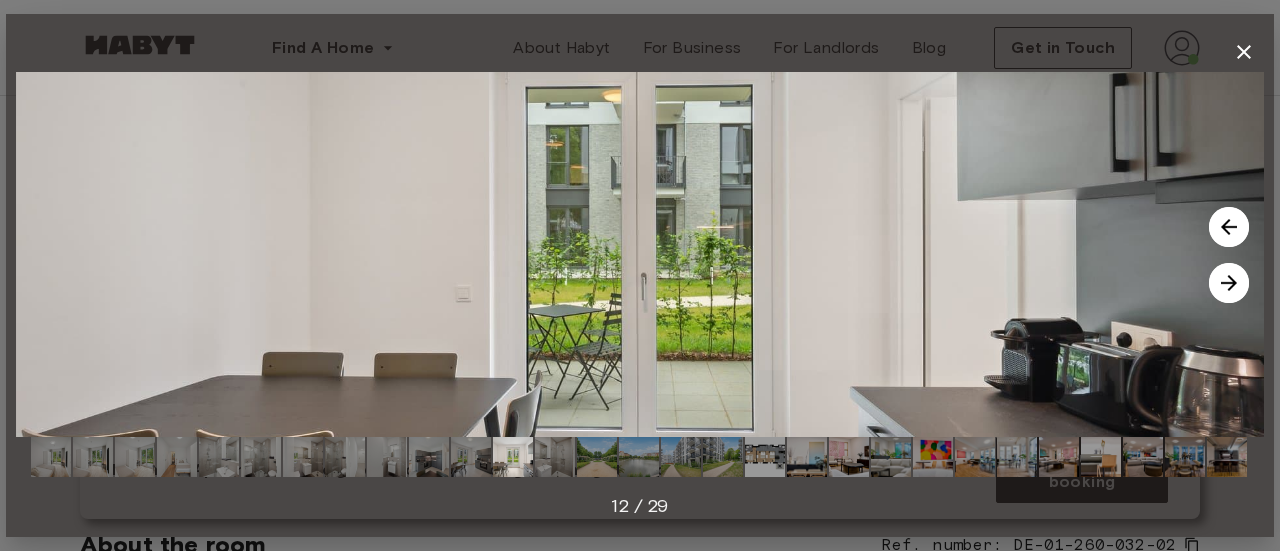 click at bounding box center [1229, 227] 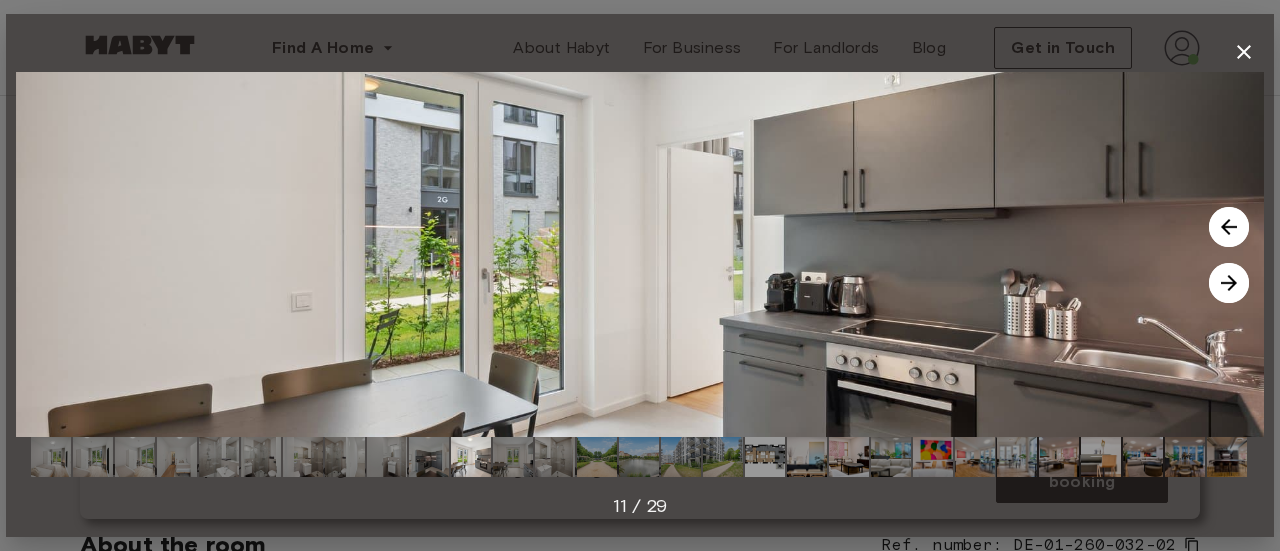 click at bounding box center (1229, 227) 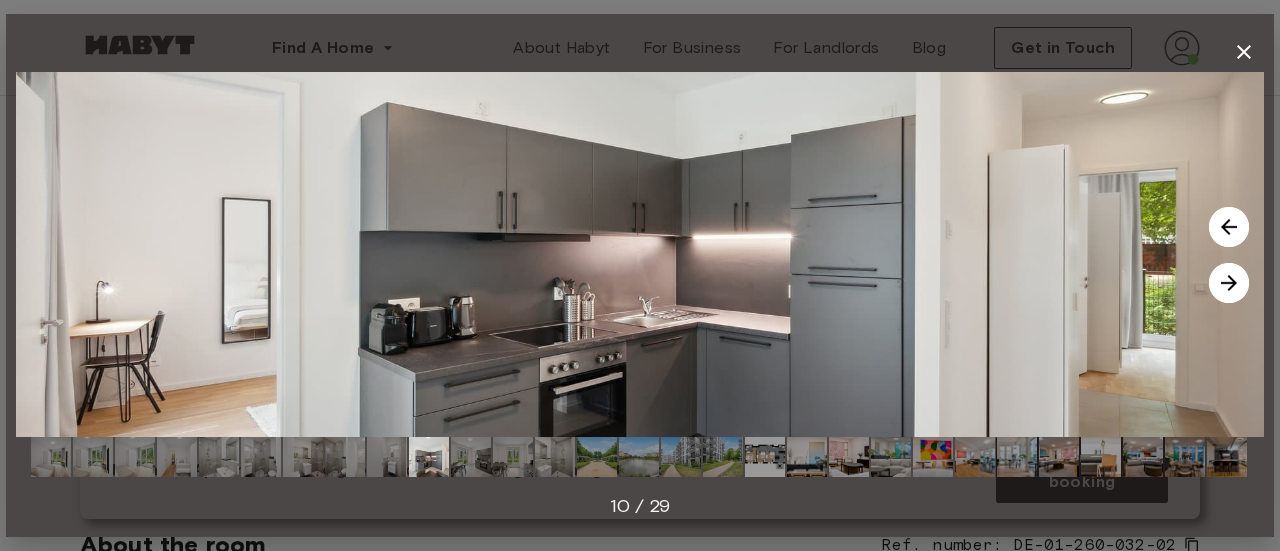click at bounding box center (640, 254) 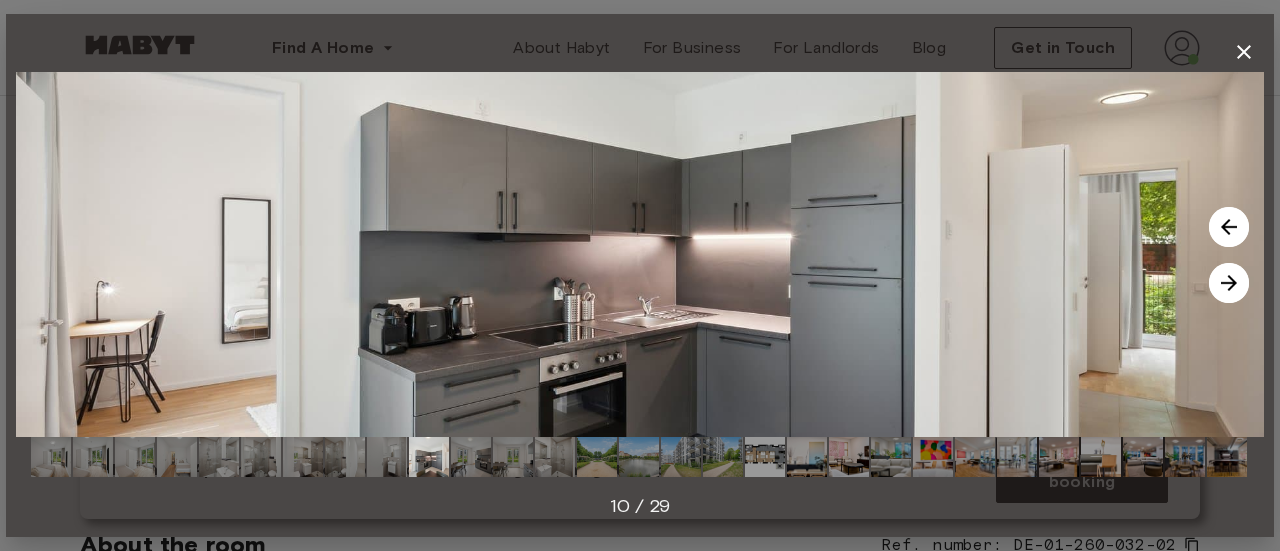 click at bounding box center [1229, 283] 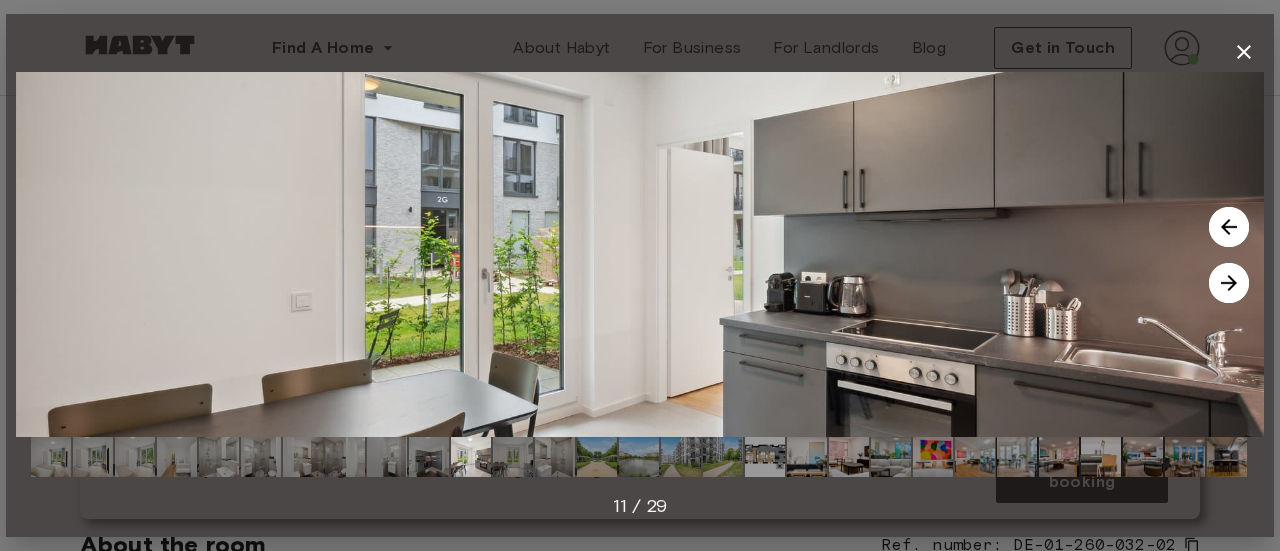 click at bounding box center [1229, 283] 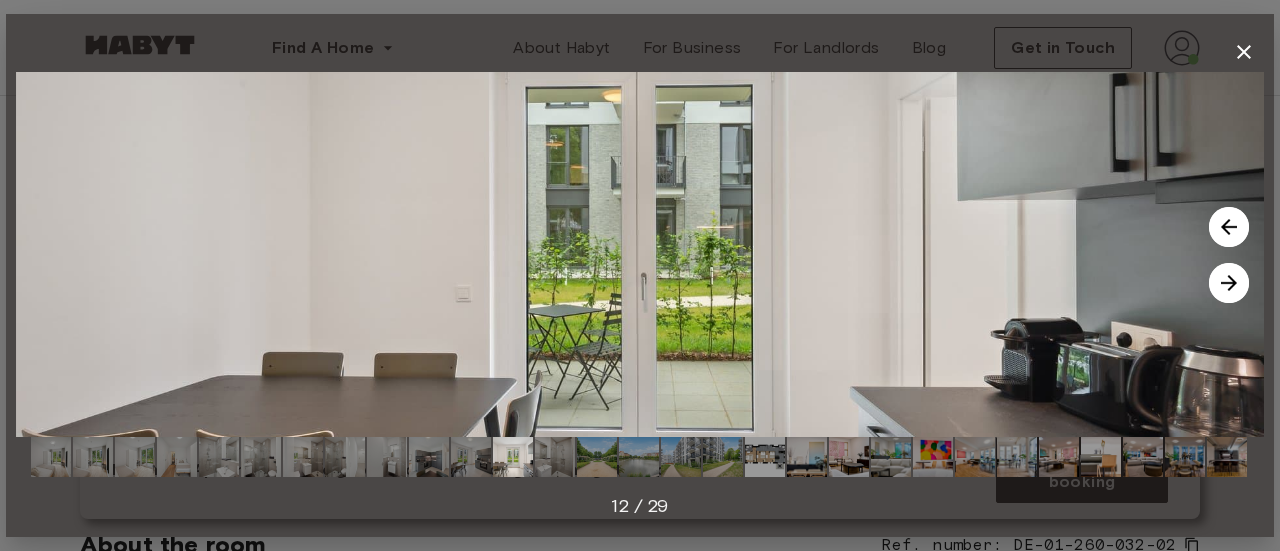 click at bounding box center [1229, 283] 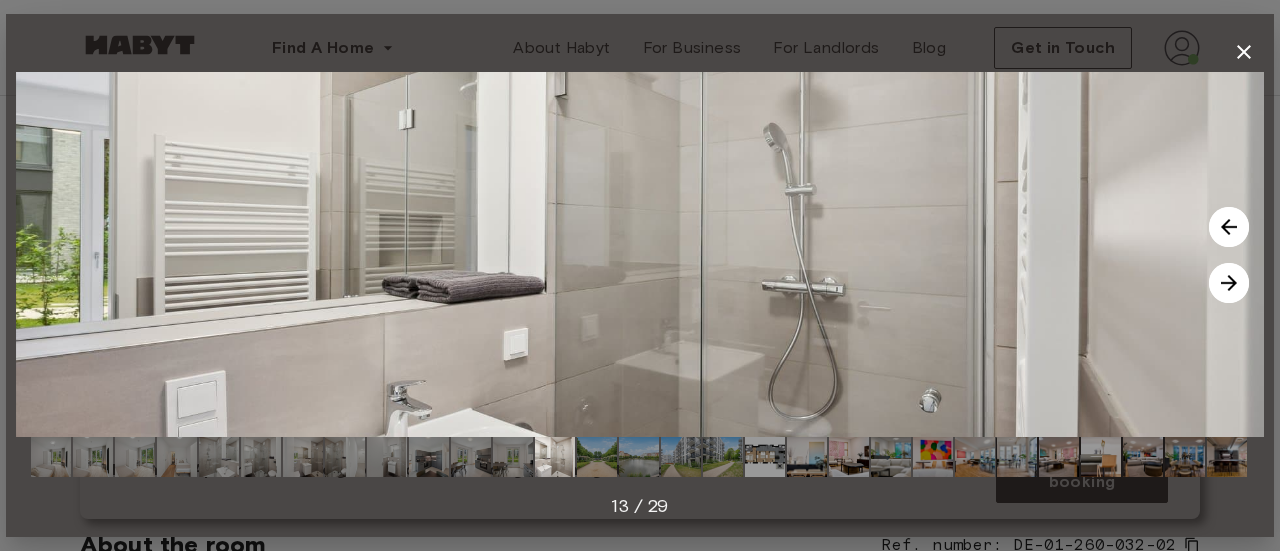 click at bounding box center [1229, 283] 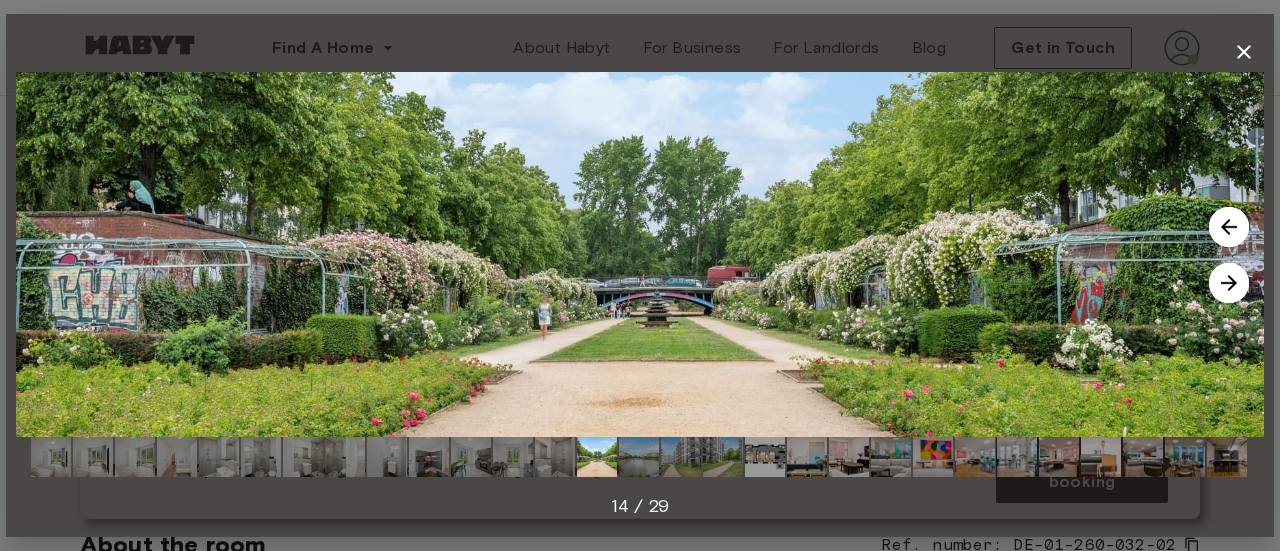 click at bounding box center [1229, 283] 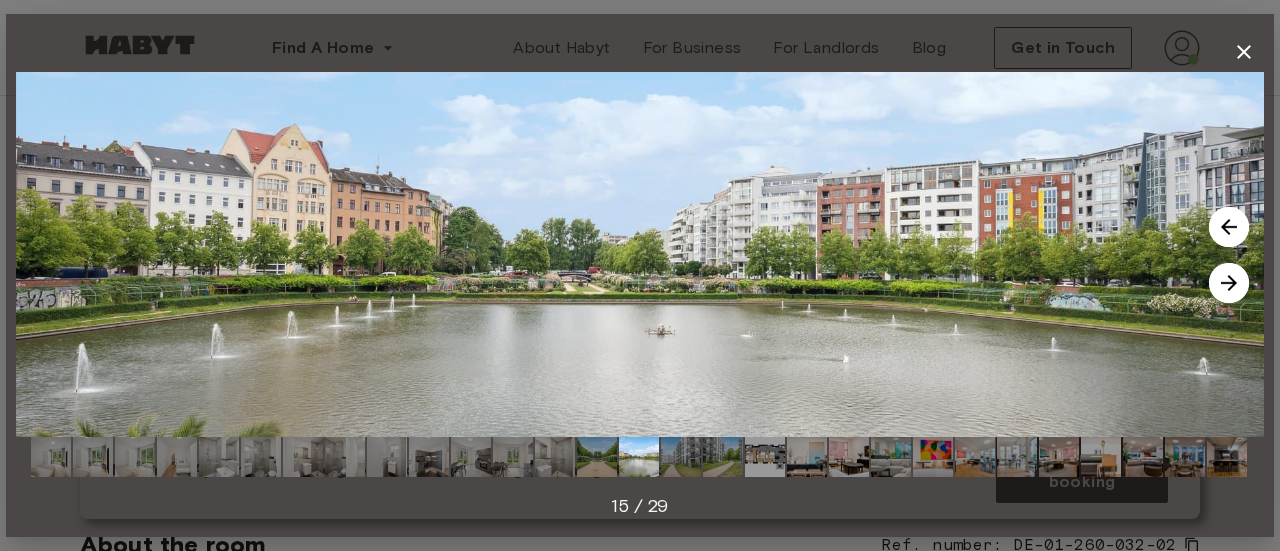 click at bounding box center [1229, 283] 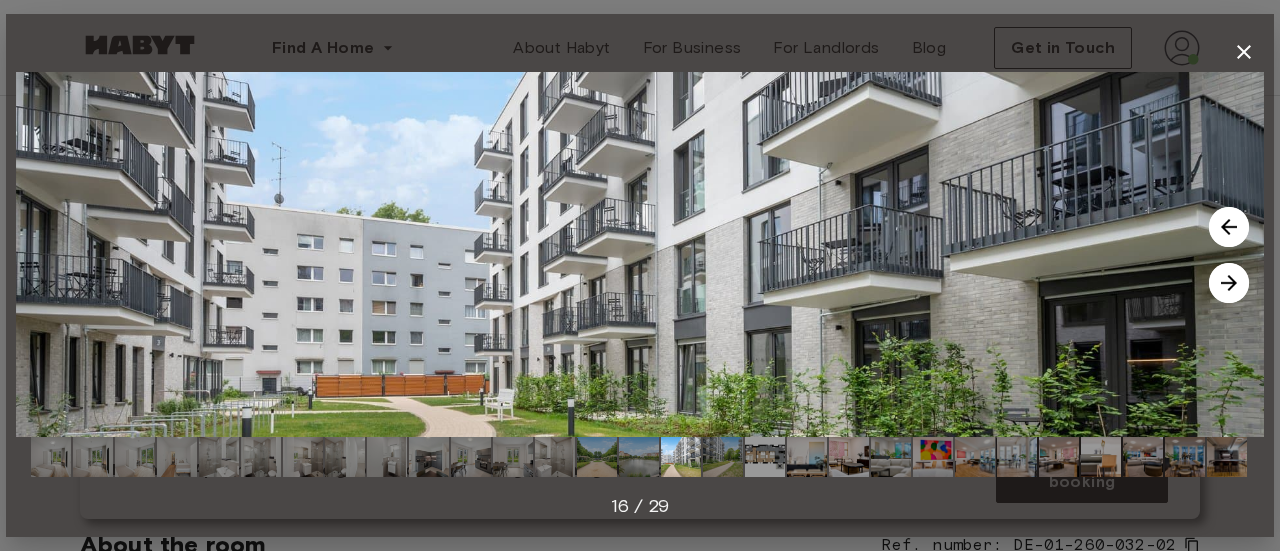click at bounding box center [1229, 283] 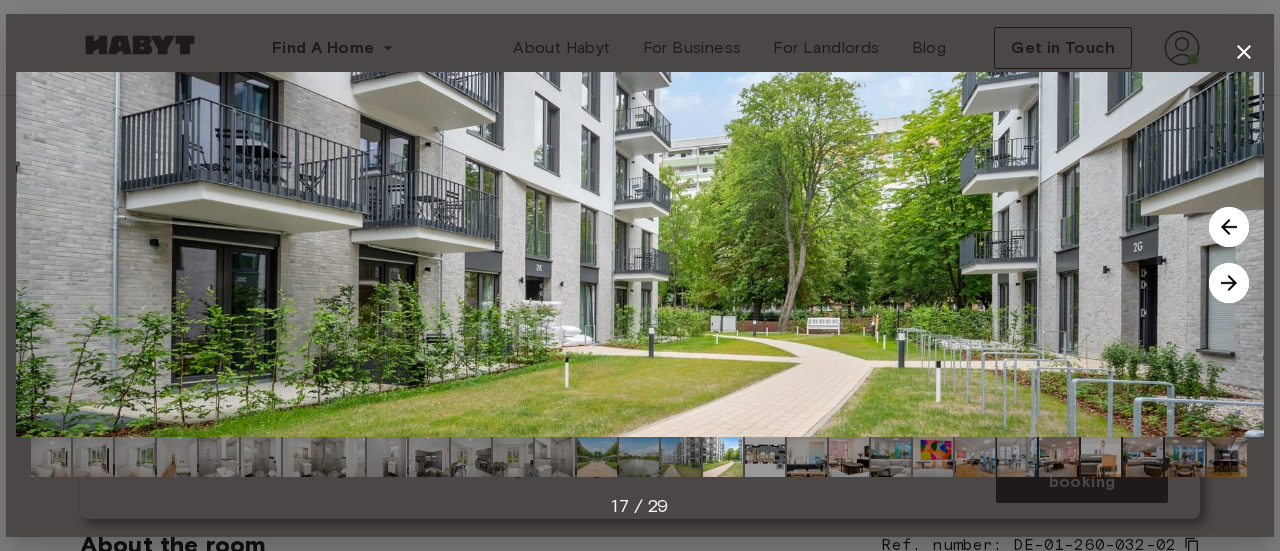 click at bounding box center (1229, 283) 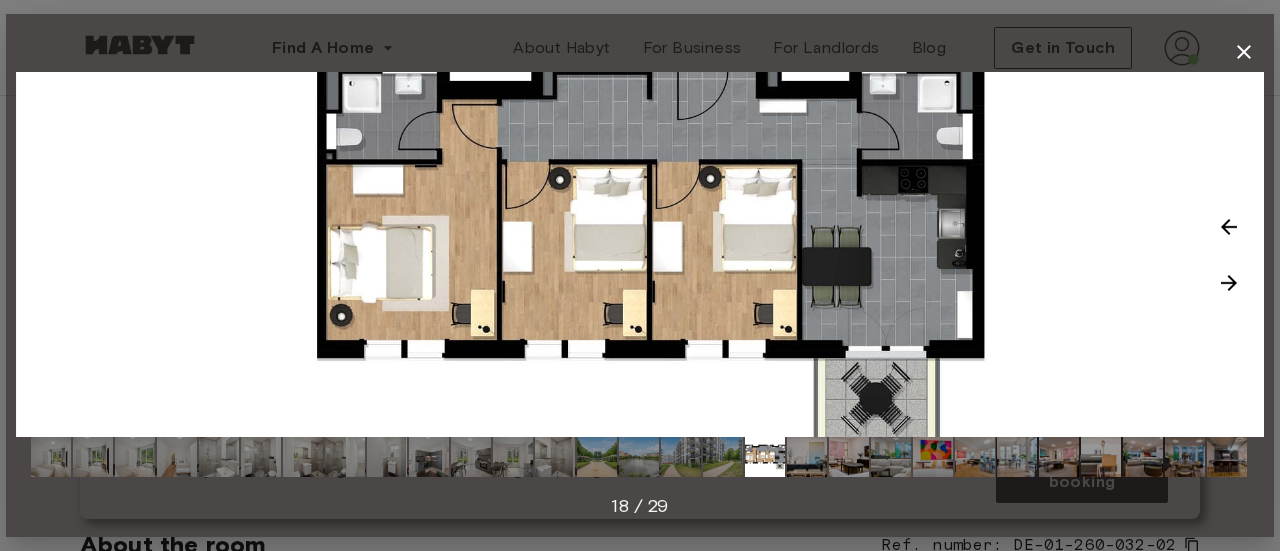 click at bounding box center [1229, 283] 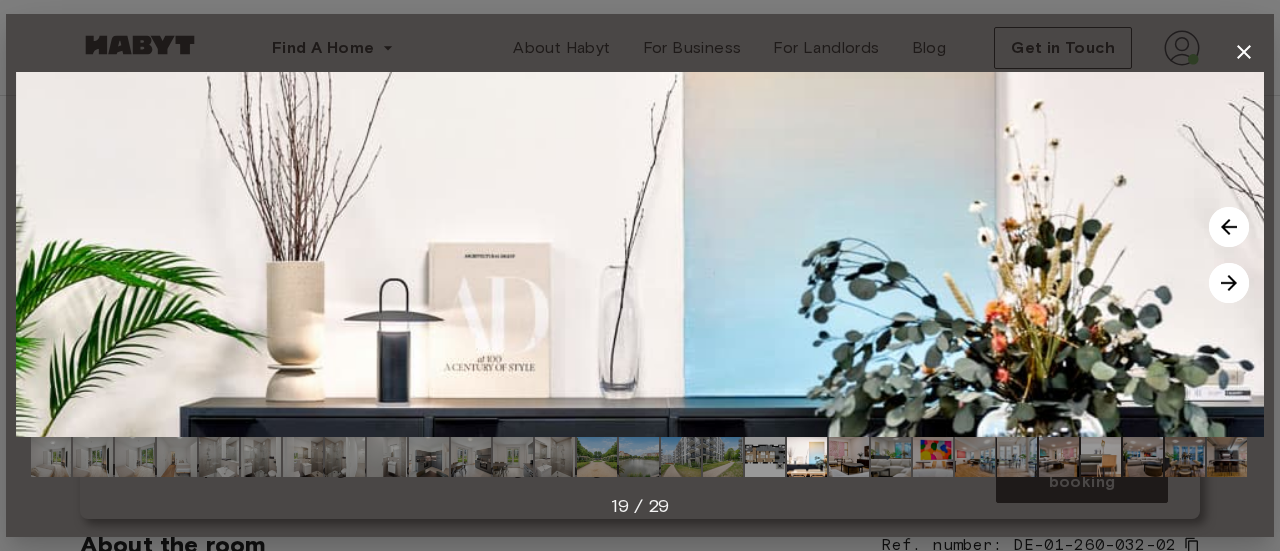click at bounding box center (1229, 283) 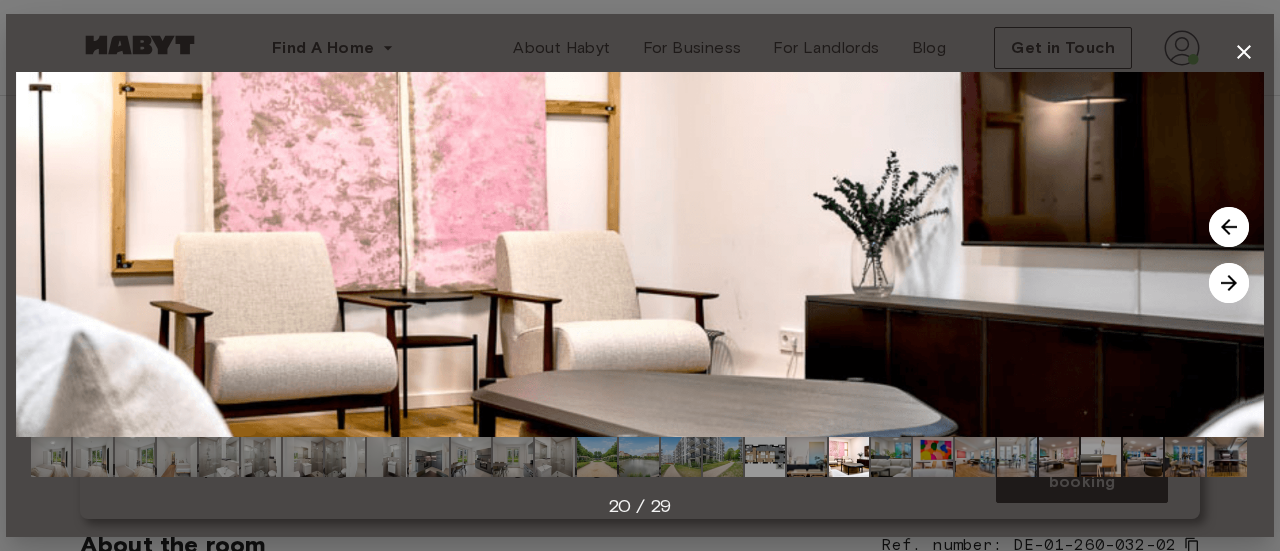 click at bounding box center [1229, 283] 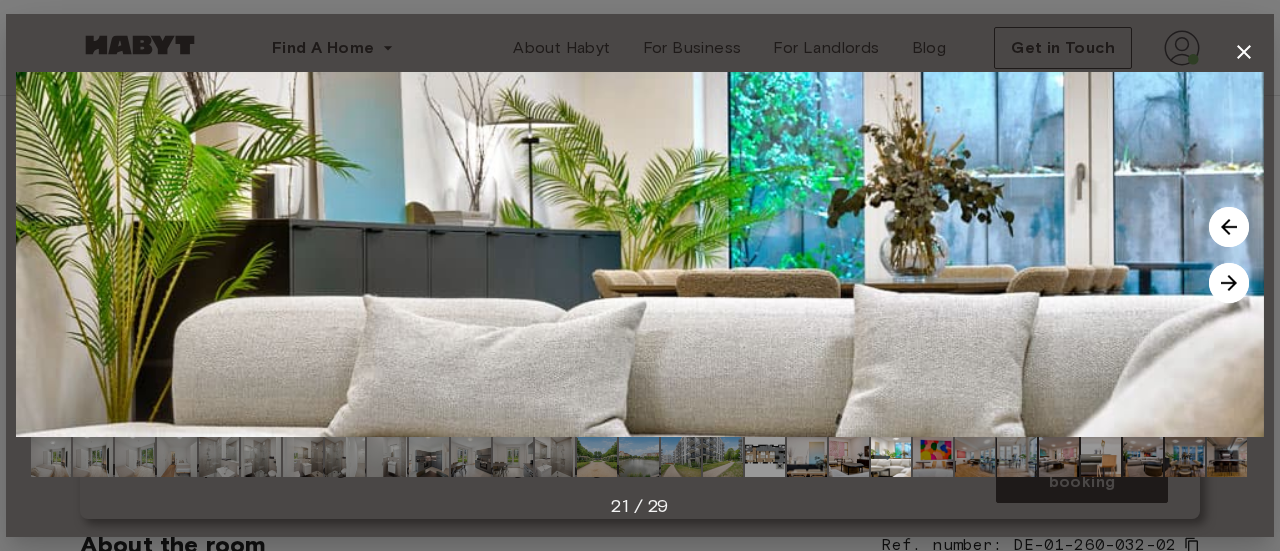 click at bounding box center [1229, 283] 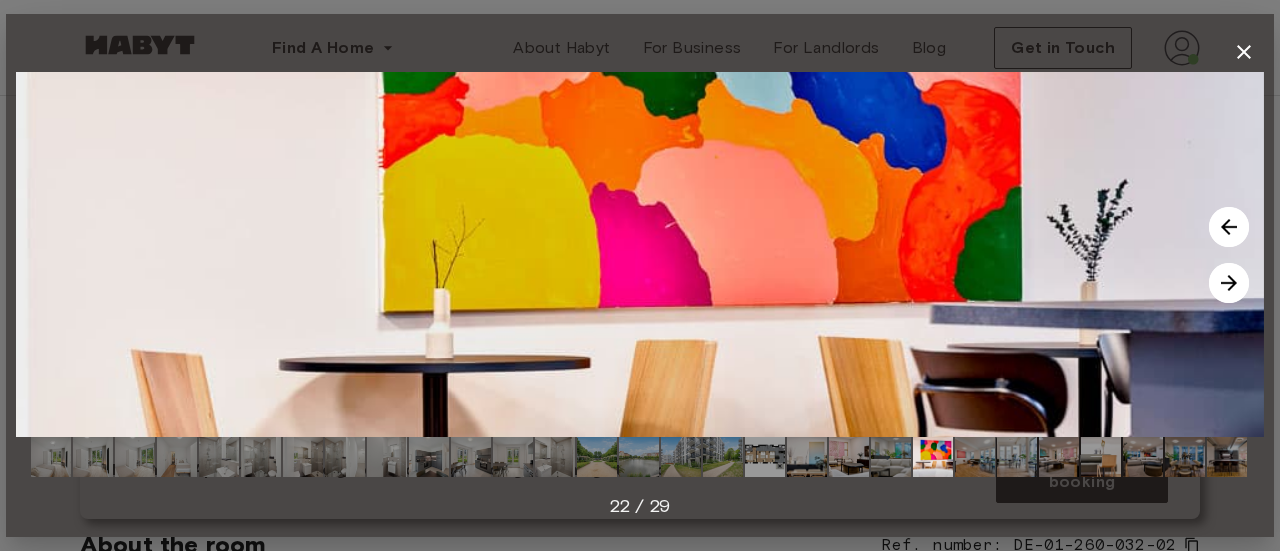 click at bounding box center [1229, 283] 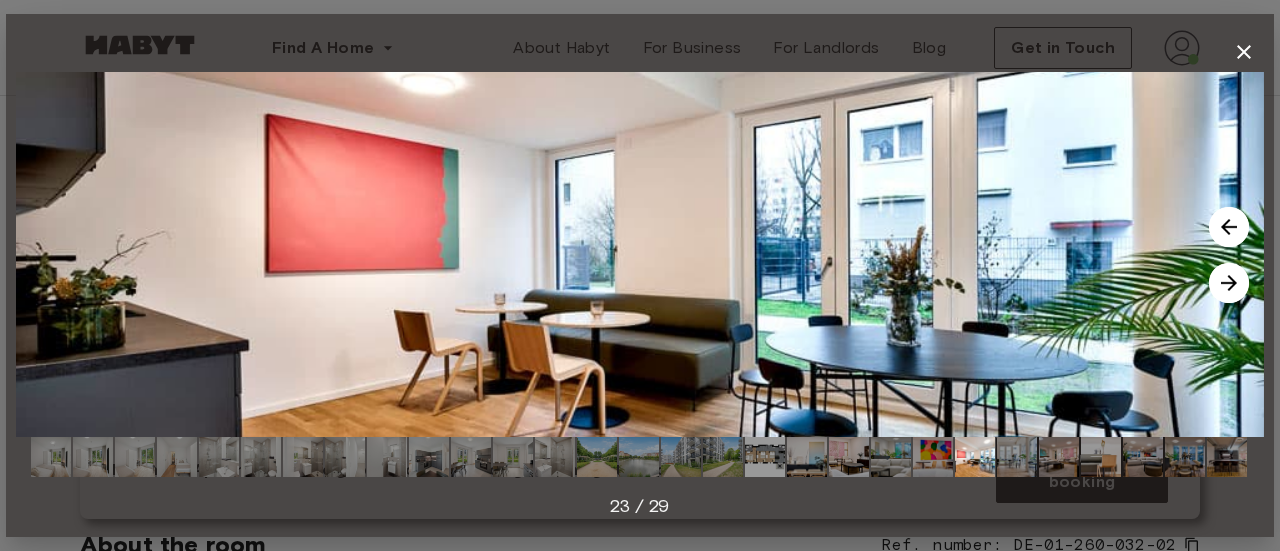 click at bounding box center [1229, 283] 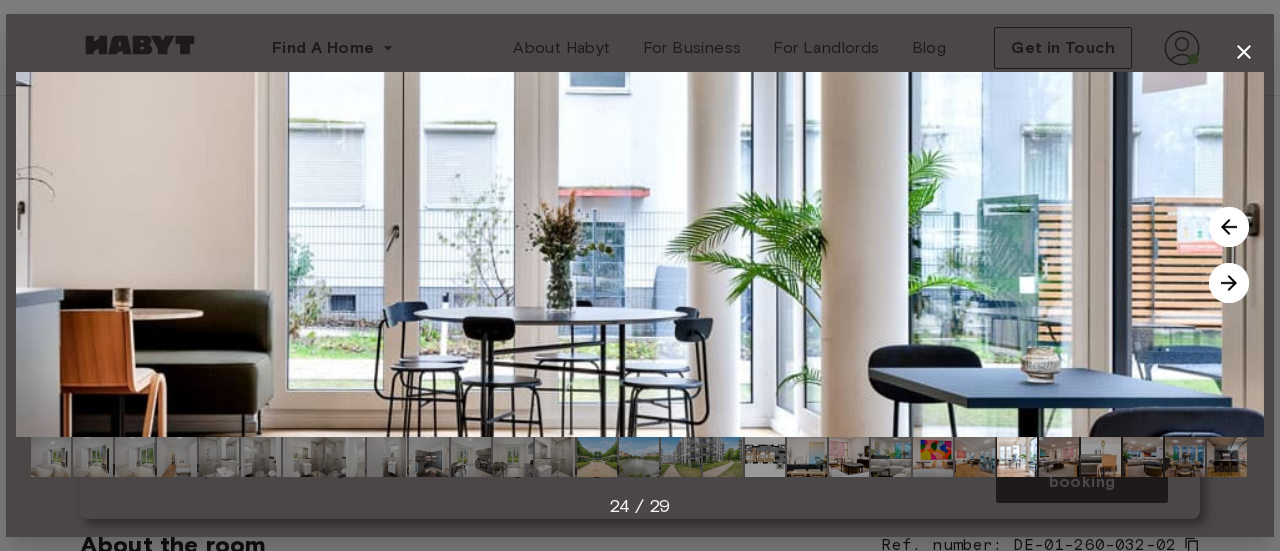 click at bounding box center (1229, 283) 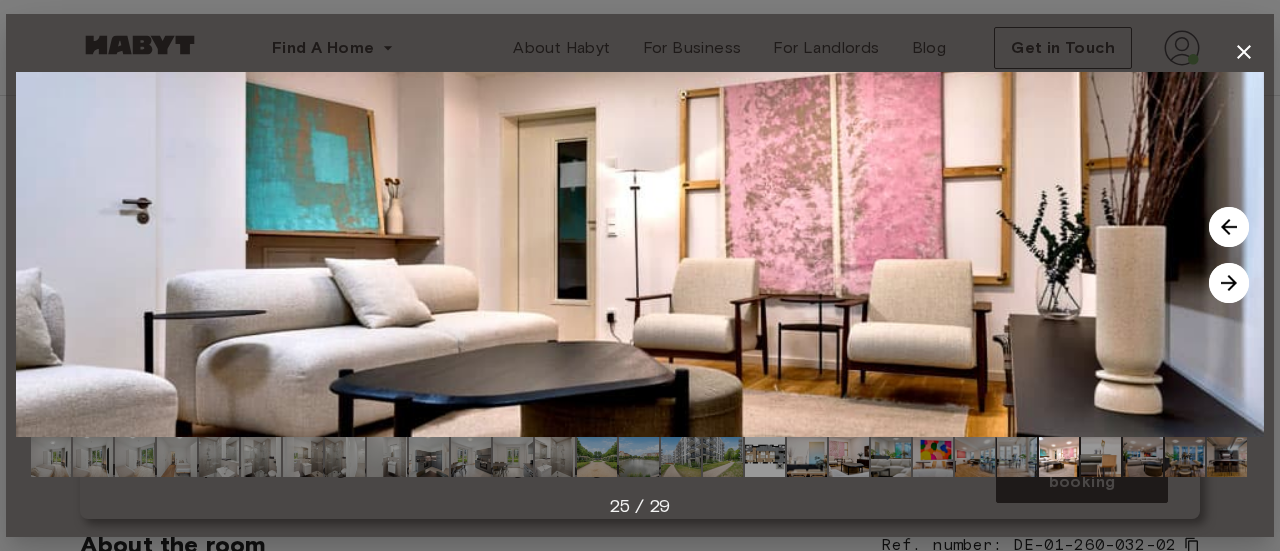 click at bounding box center [1229, 283] 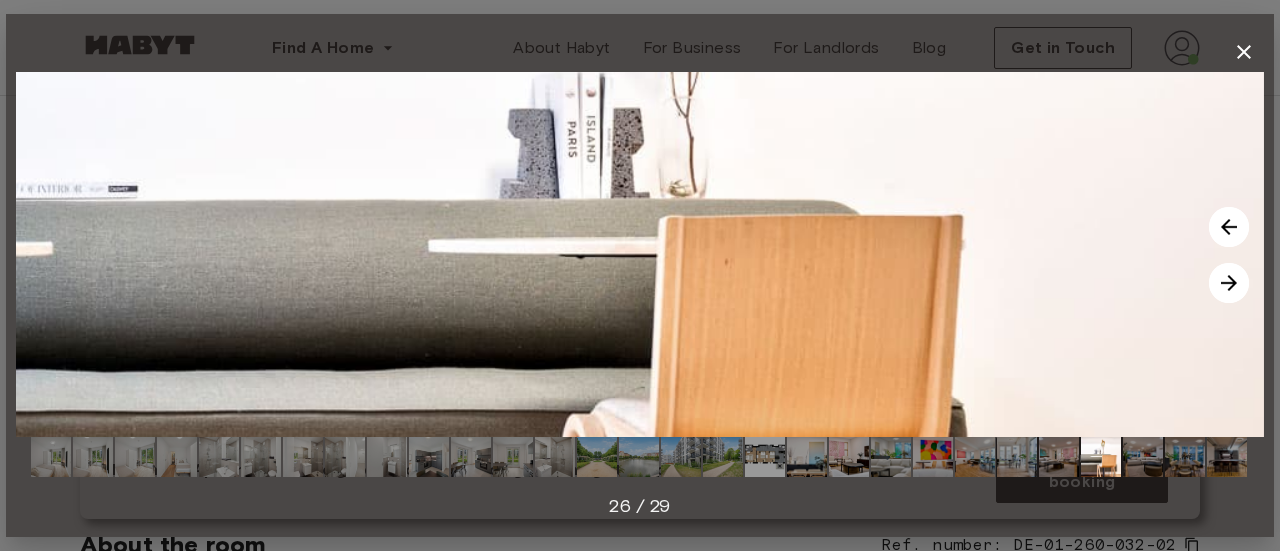 click at bounding box center (1229, 283) 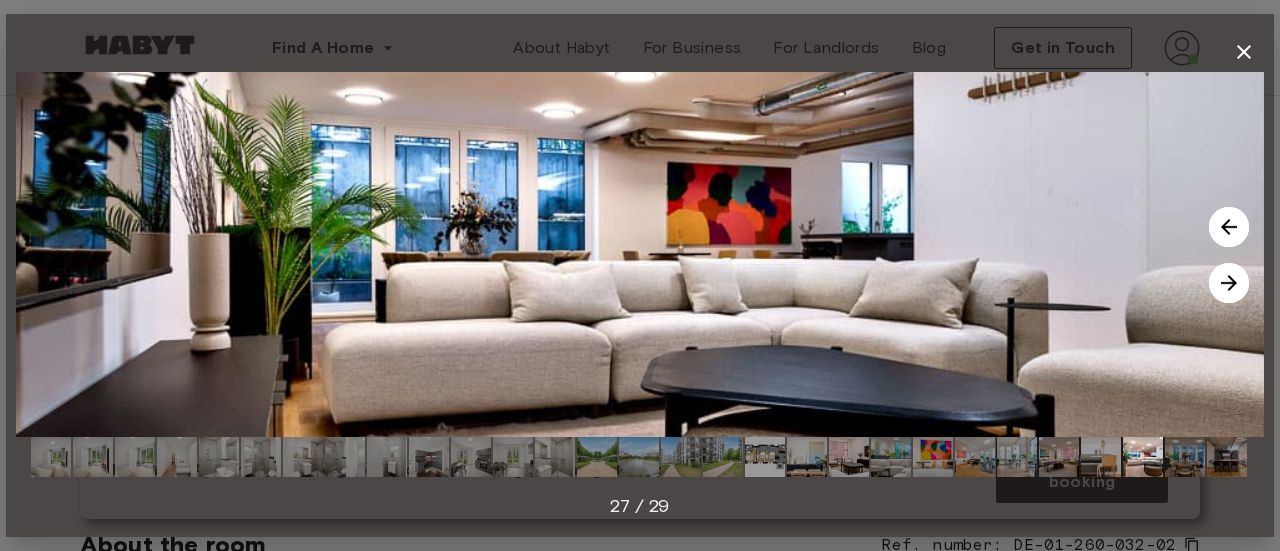 click at bounding box center (1229, 227) 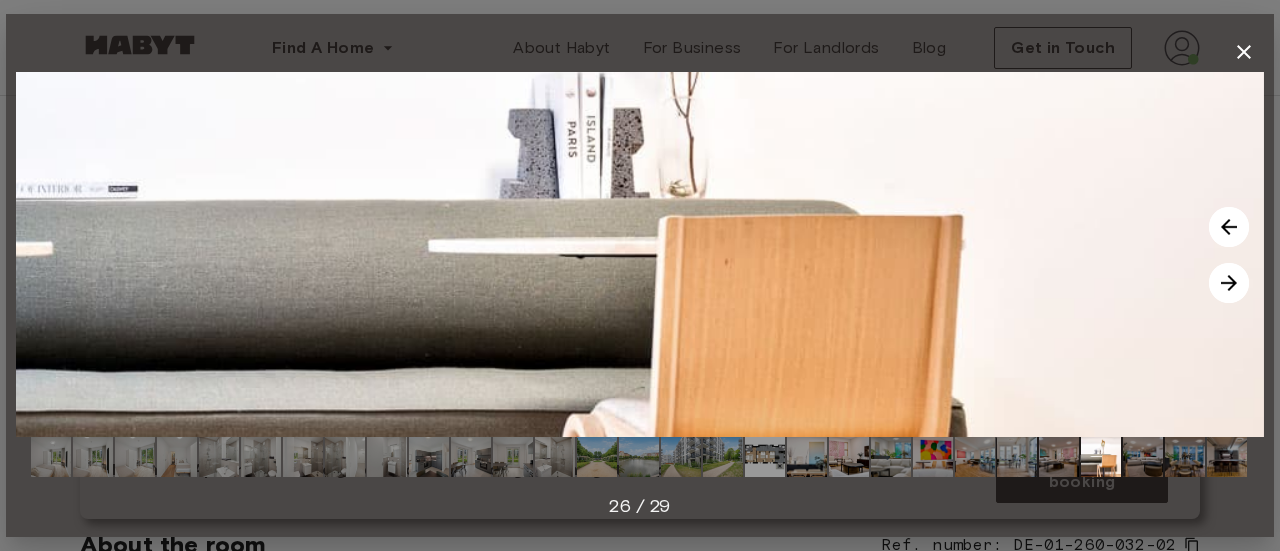 click at bounding box center [1229, 227] 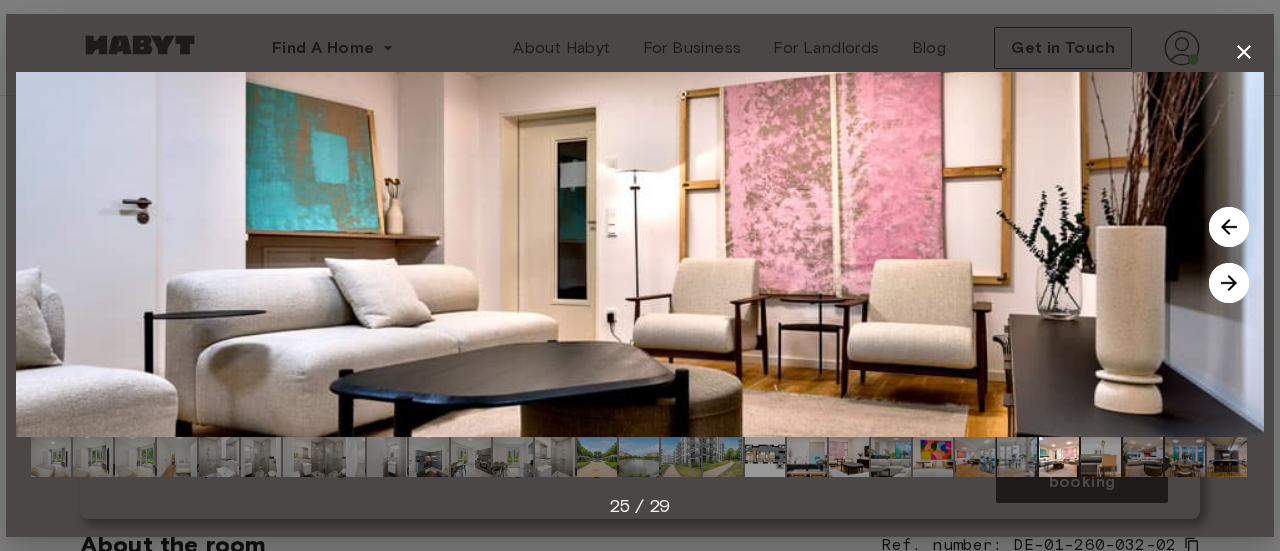 click at bounding box center (1229, 283) 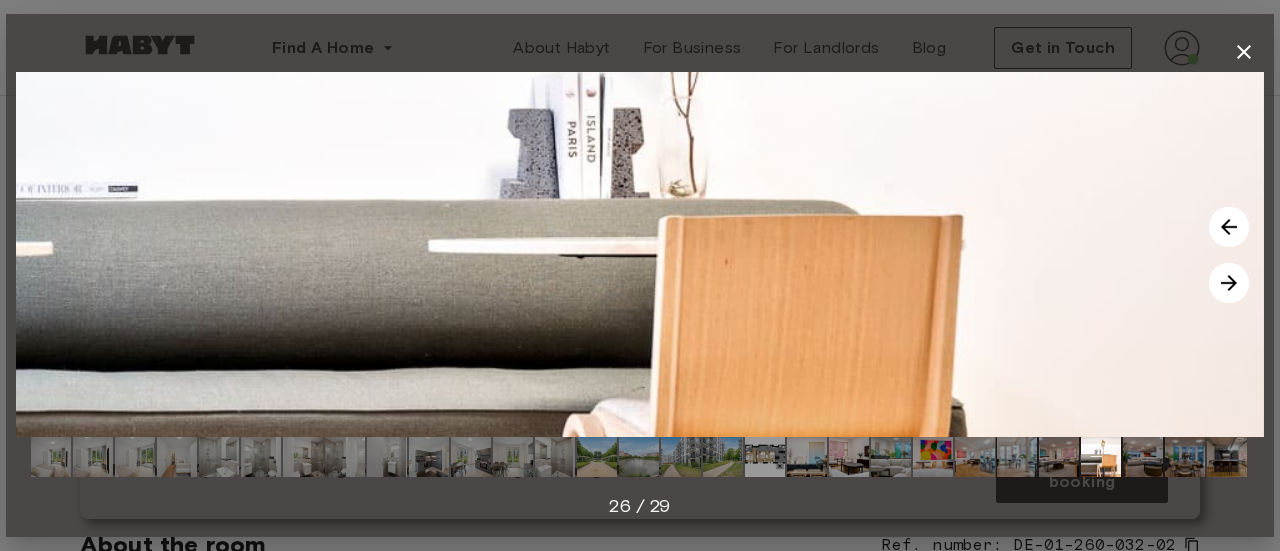 click at bounding box center [1229, 283] 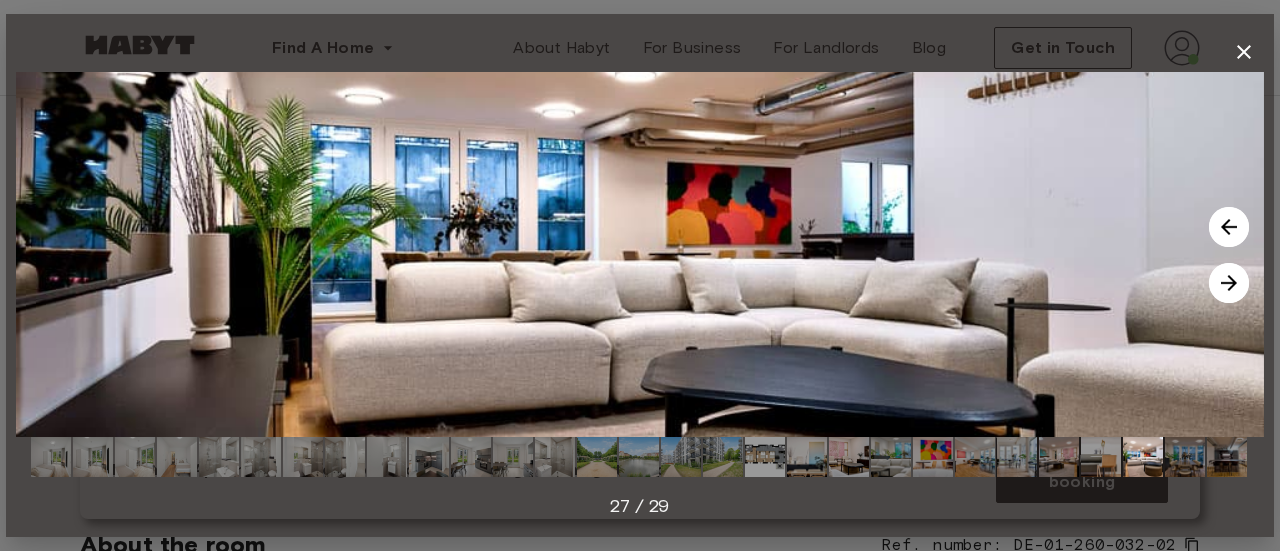 click at bounding box center (1229, 283) 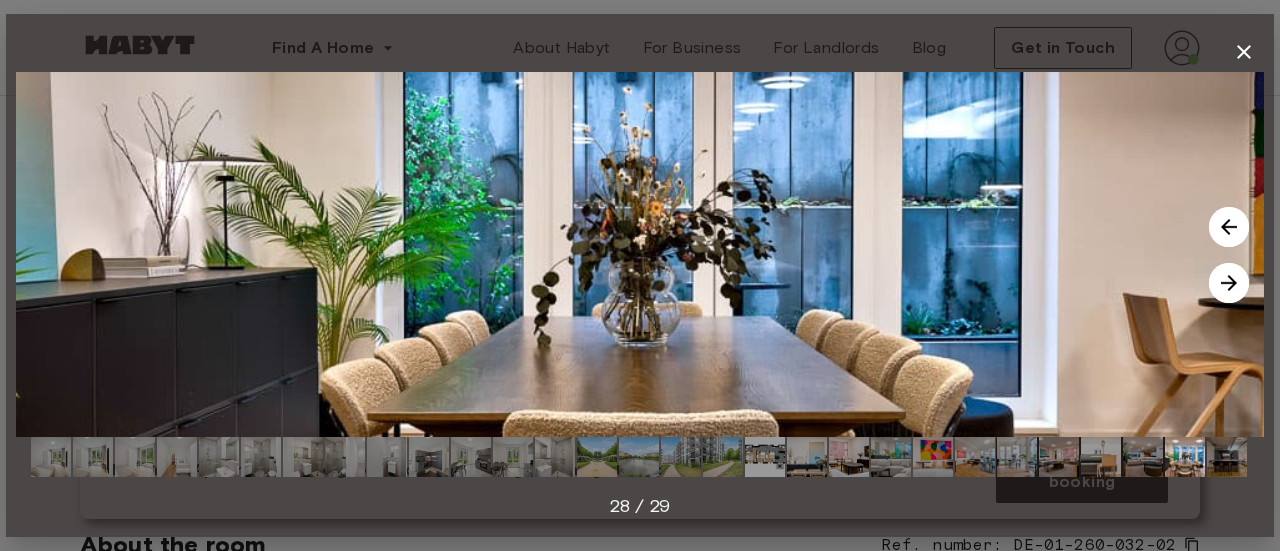 click at bounding box center [1229, 283] 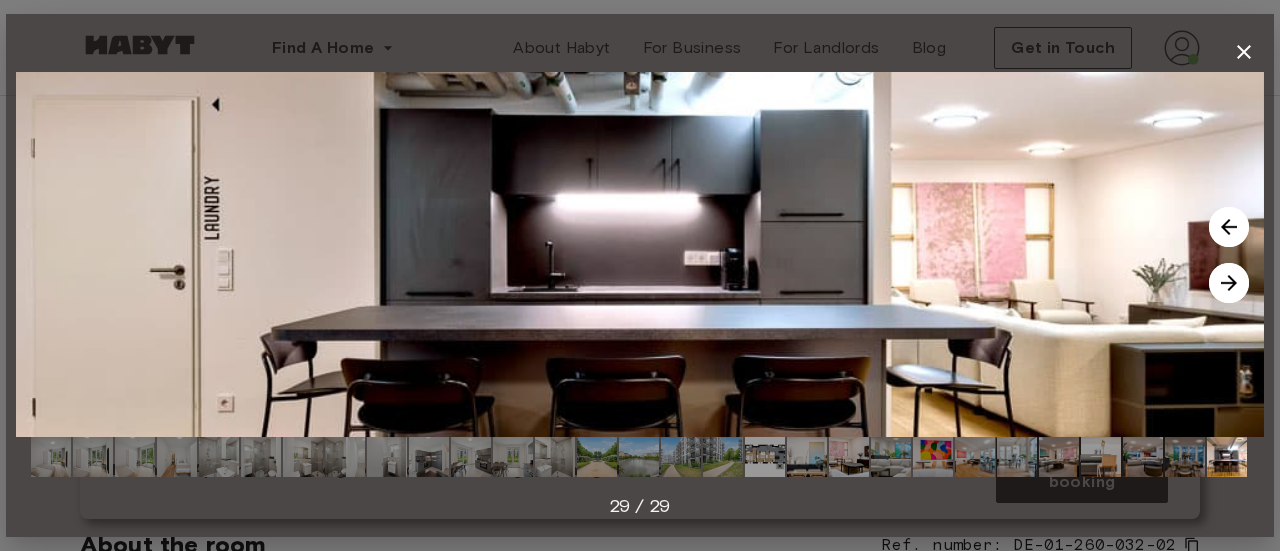 click at bounding box center [1229, 283] 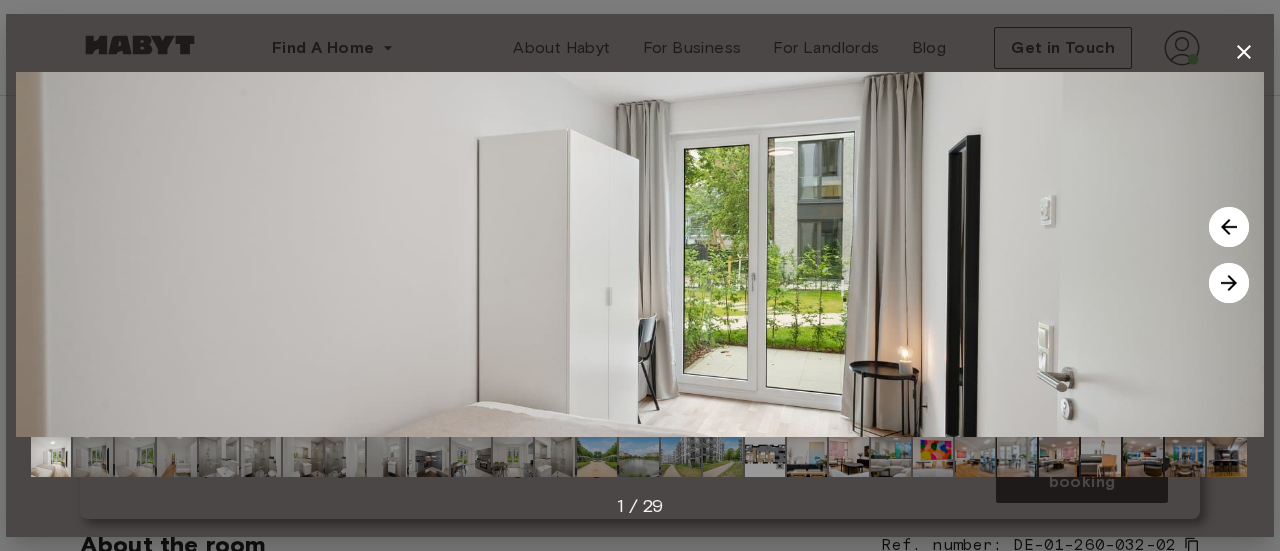 click at bounding box center (1229, 227) 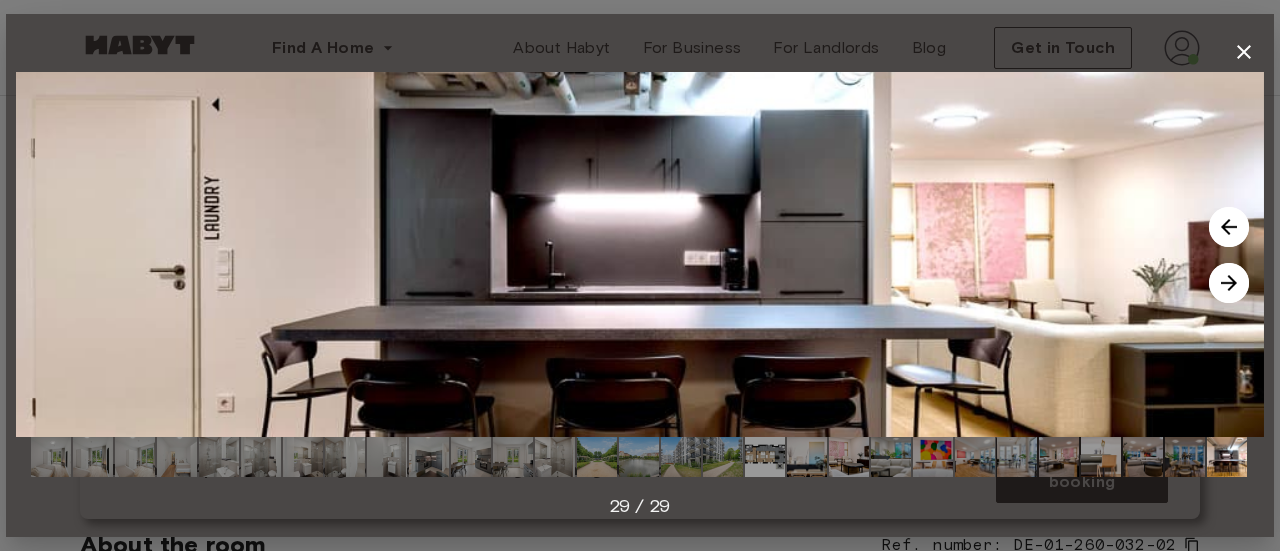 click at bounding box center (1229, 227) 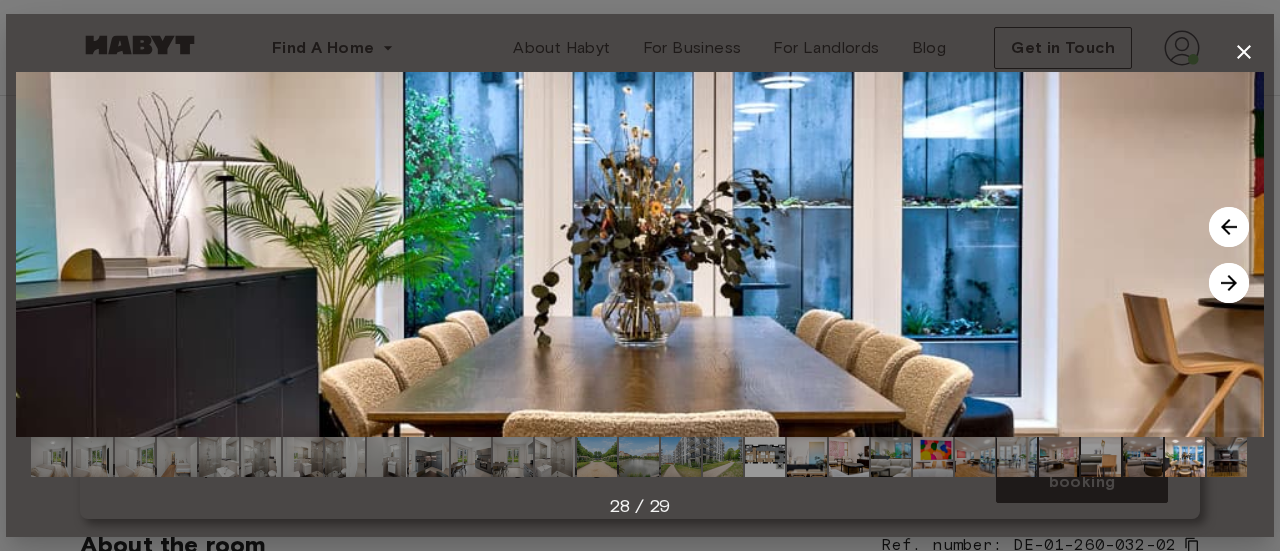 click at bounding box center (1229, 227) 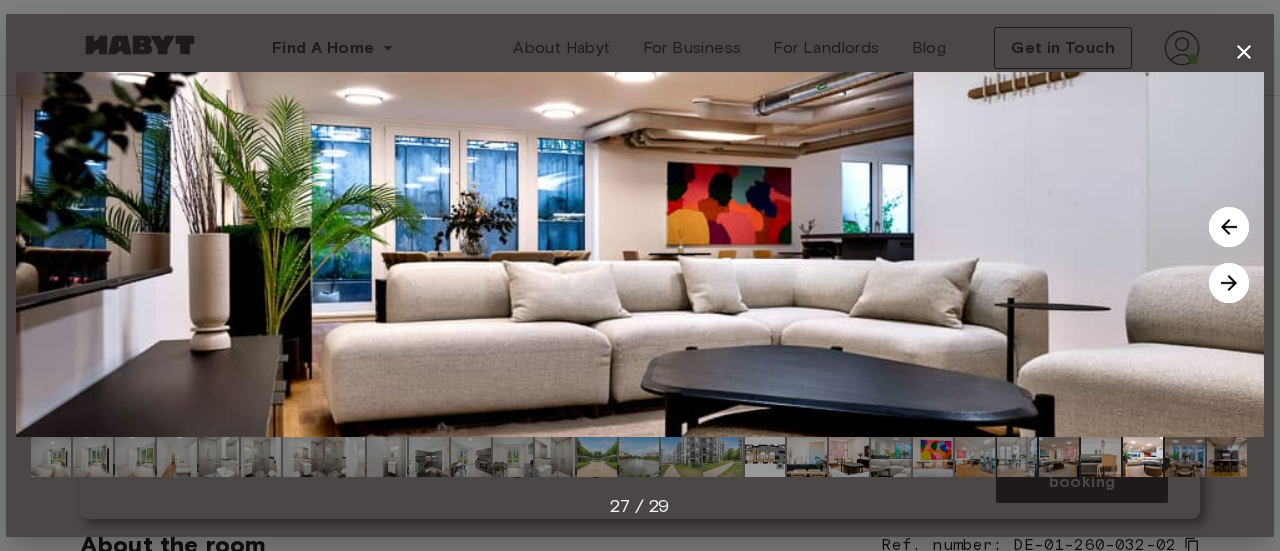 click at bounding box center [1229, 227] 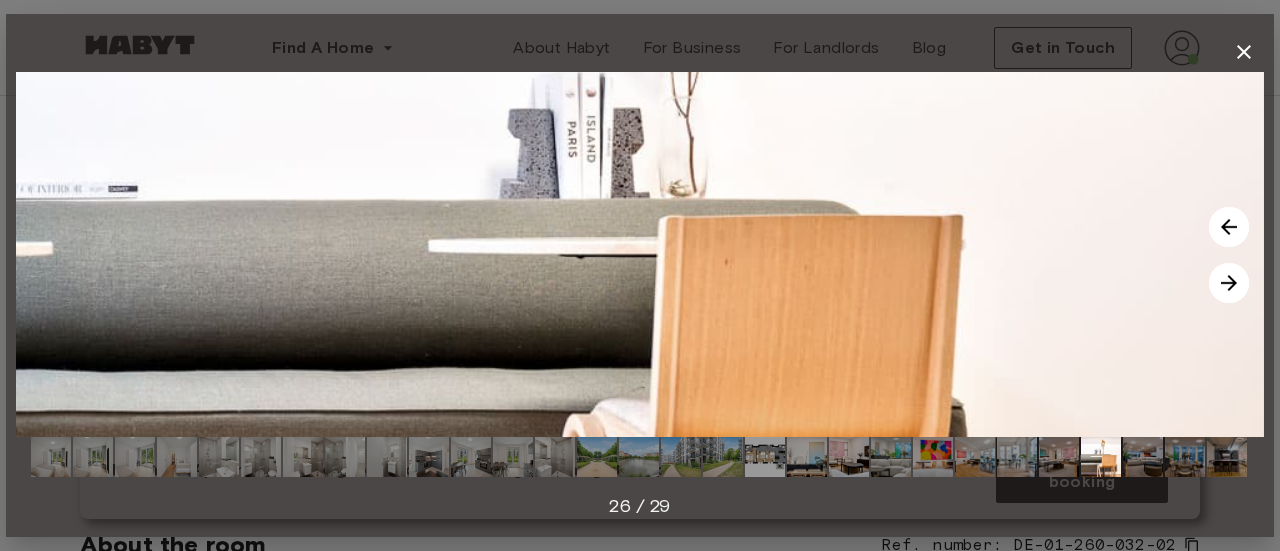 click at bounding box center (1229, 283) 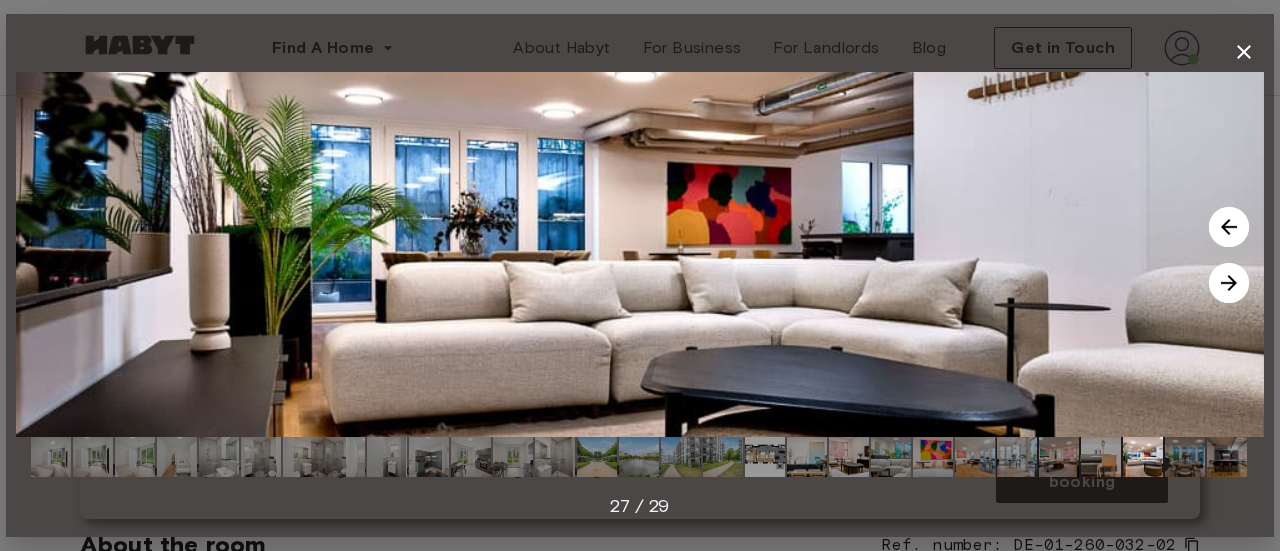 click at bounding box center [1229, 283] 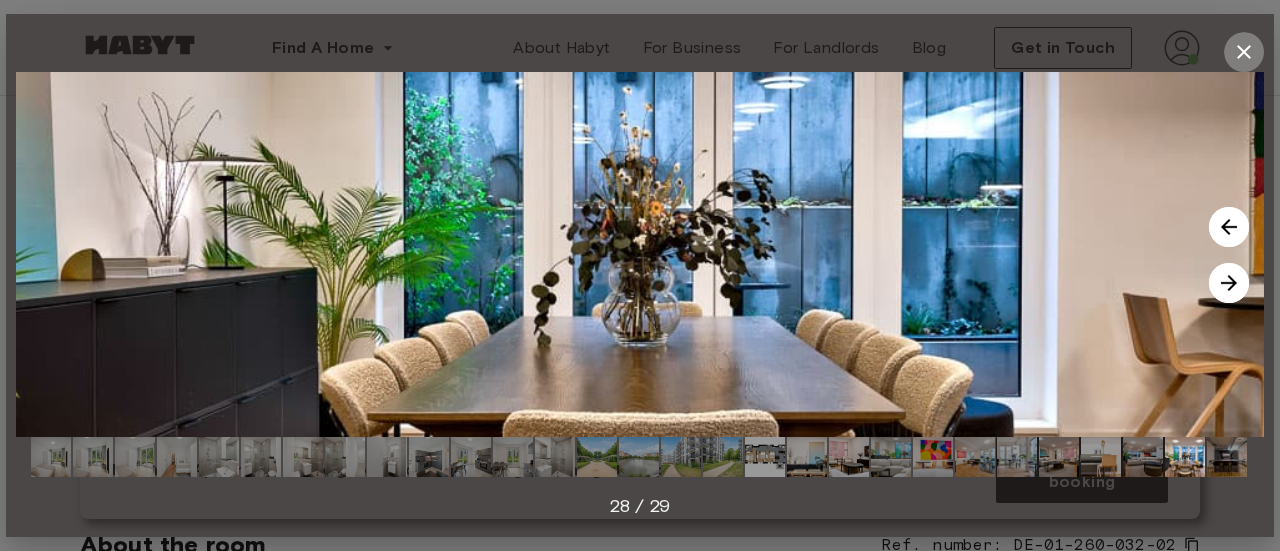 click 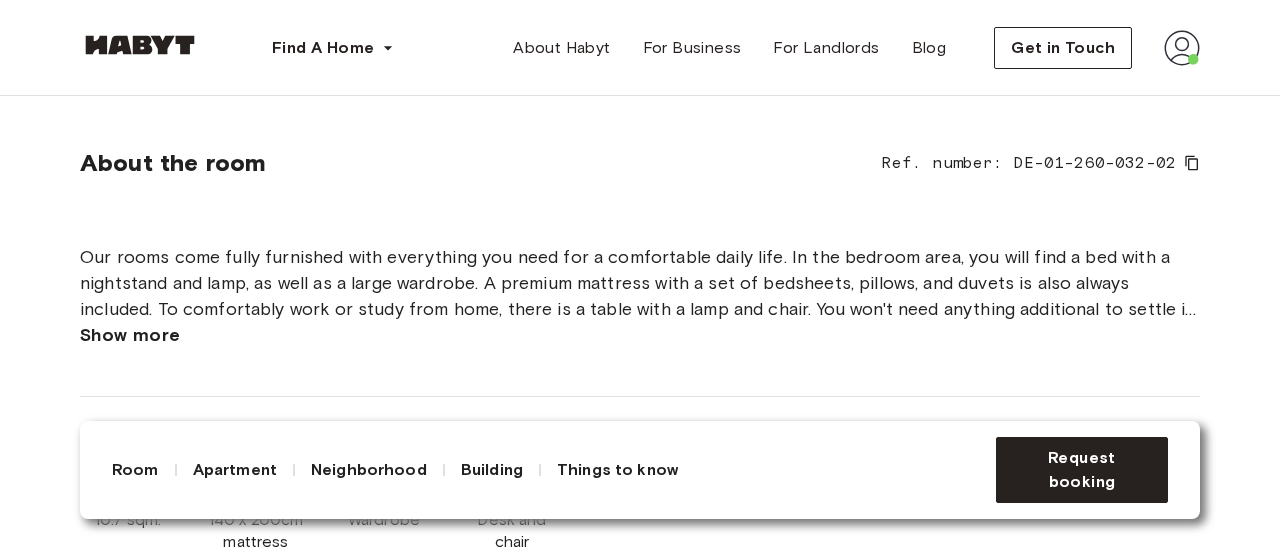 scroll, scrollTop: 700, scrollLeft: 0, axis: vertical 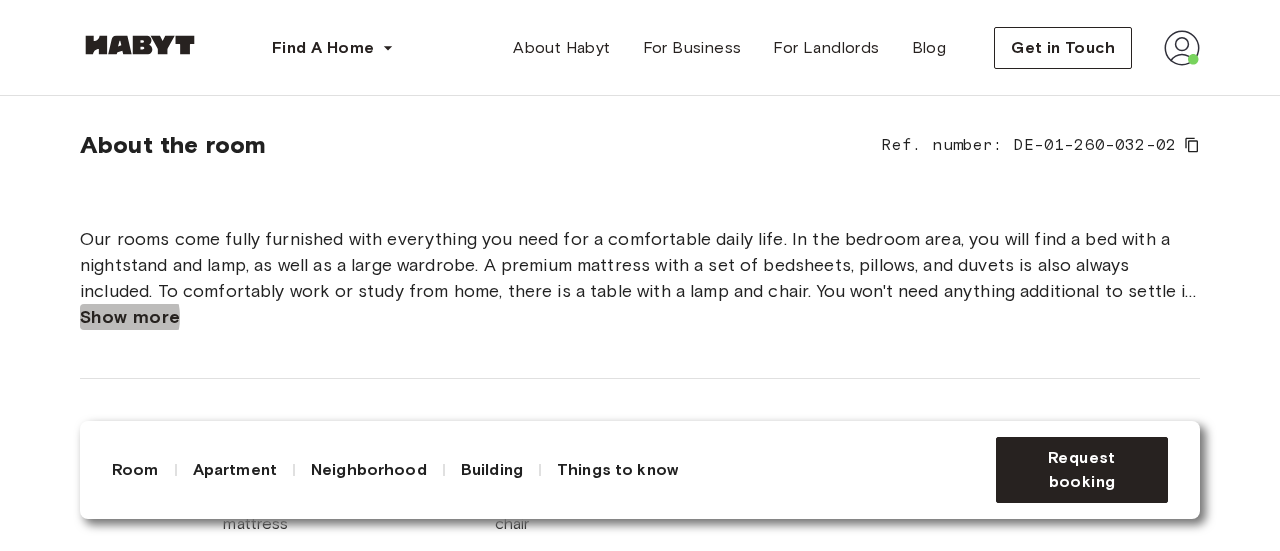 click on "Show more" at bounding box center (130, 317) 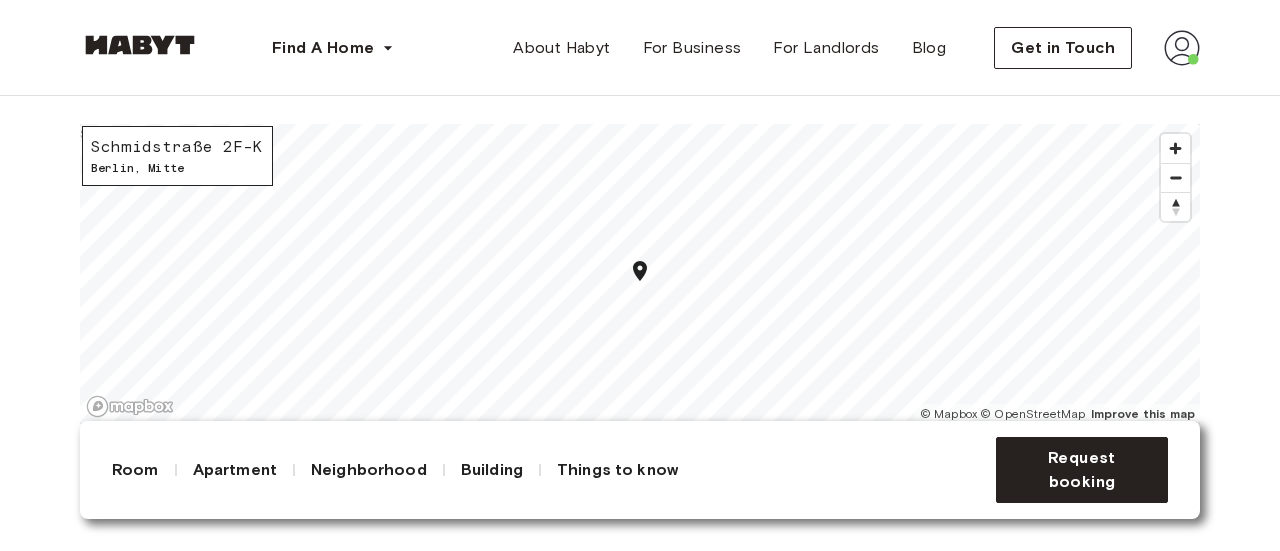 scroll, scrollTop: 3100, scrollLeft: 0, axis: vertical 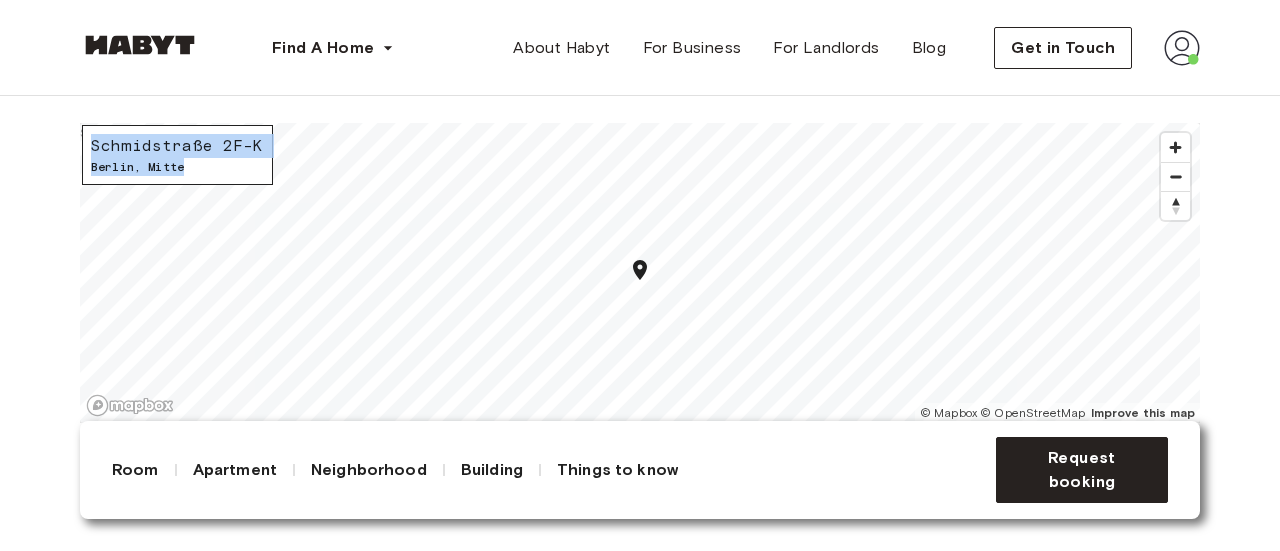drag, startPoint x: 94, startPoint y: 169, endPoint x: 190, endPoint y: 181, distance: 96.74709 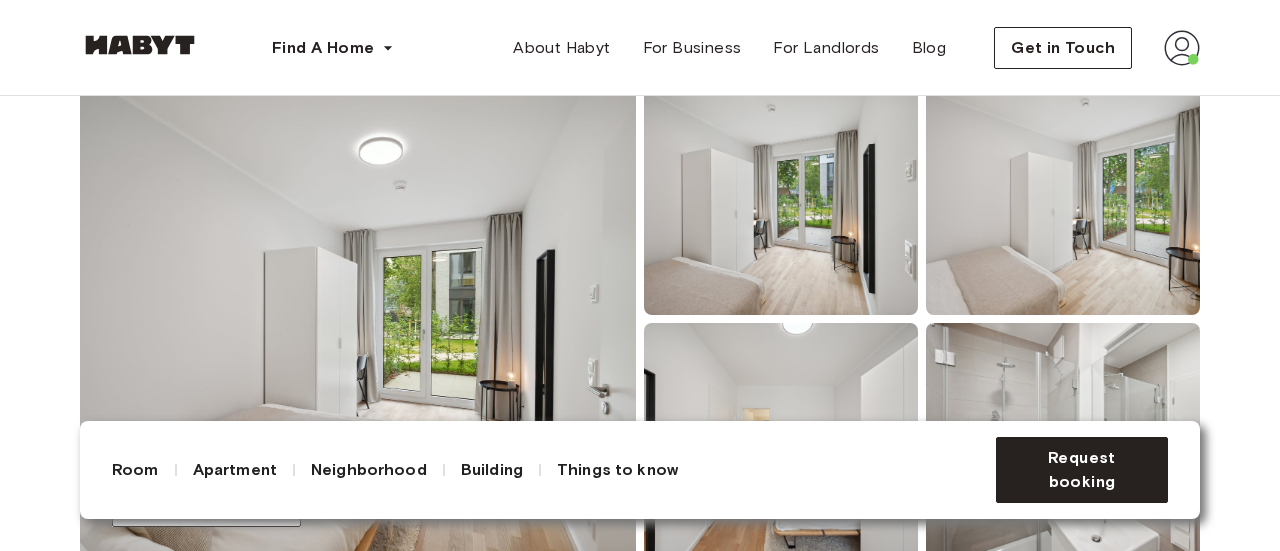 scroll, scrollTop: 0, scrollLeft: 0, axis: both 